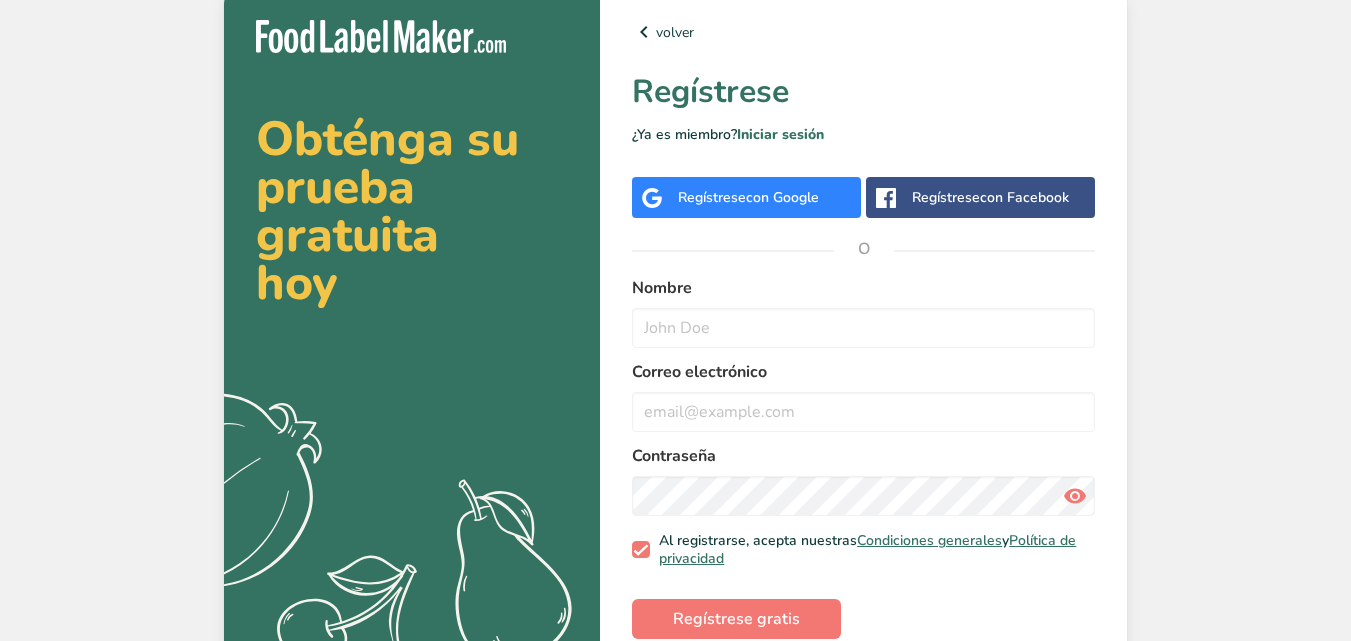 scroll, scrollTop: 0, scrollLeft: 0, axis: both 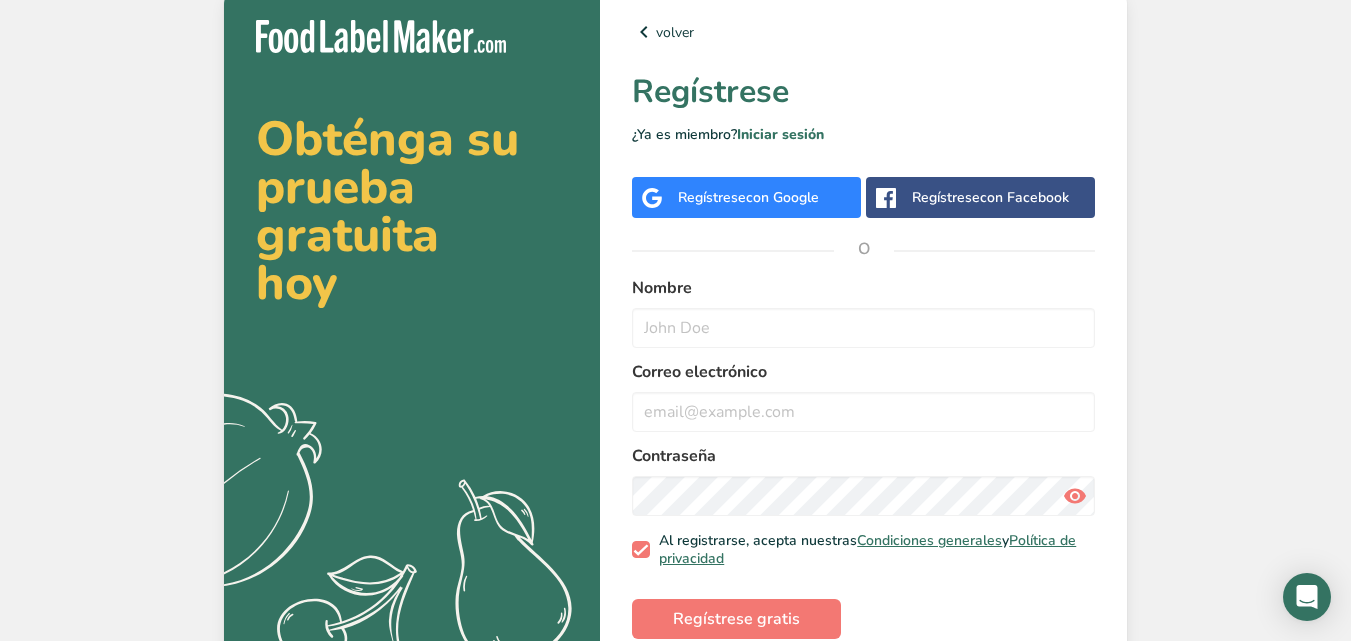 click on "con Google" at bounding box center [782, 197] 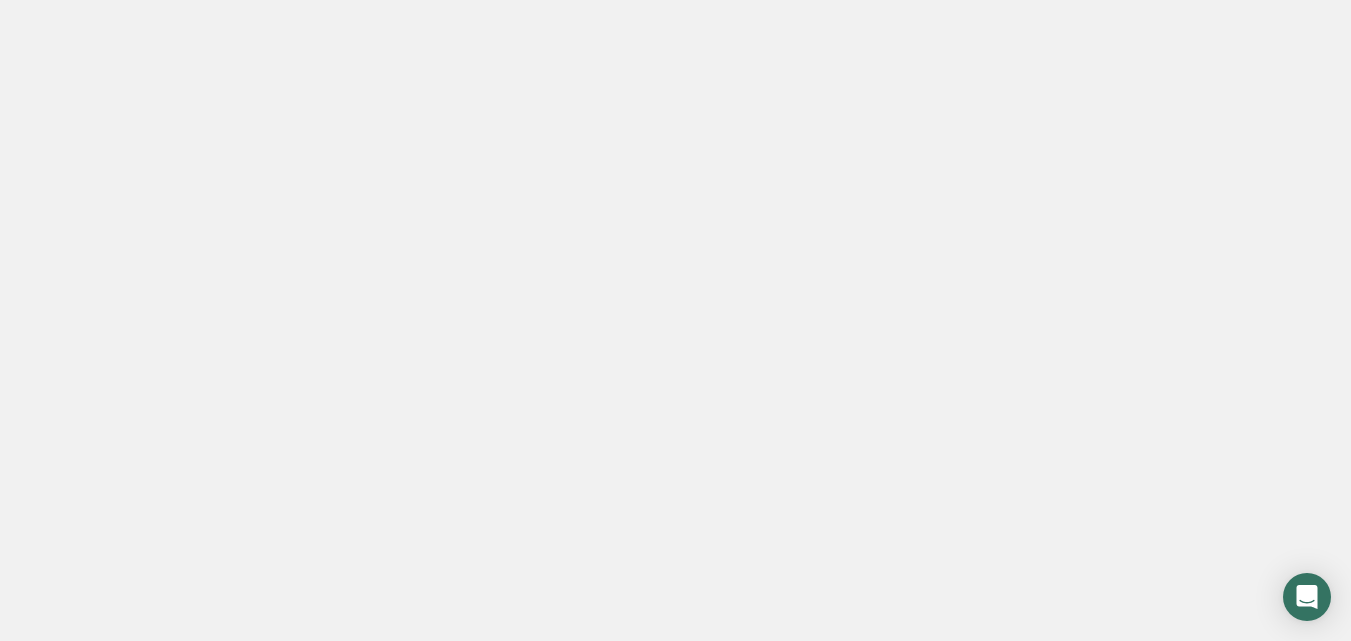 scroll, scrollTop: 0, scrollLeft: 0, axis: both 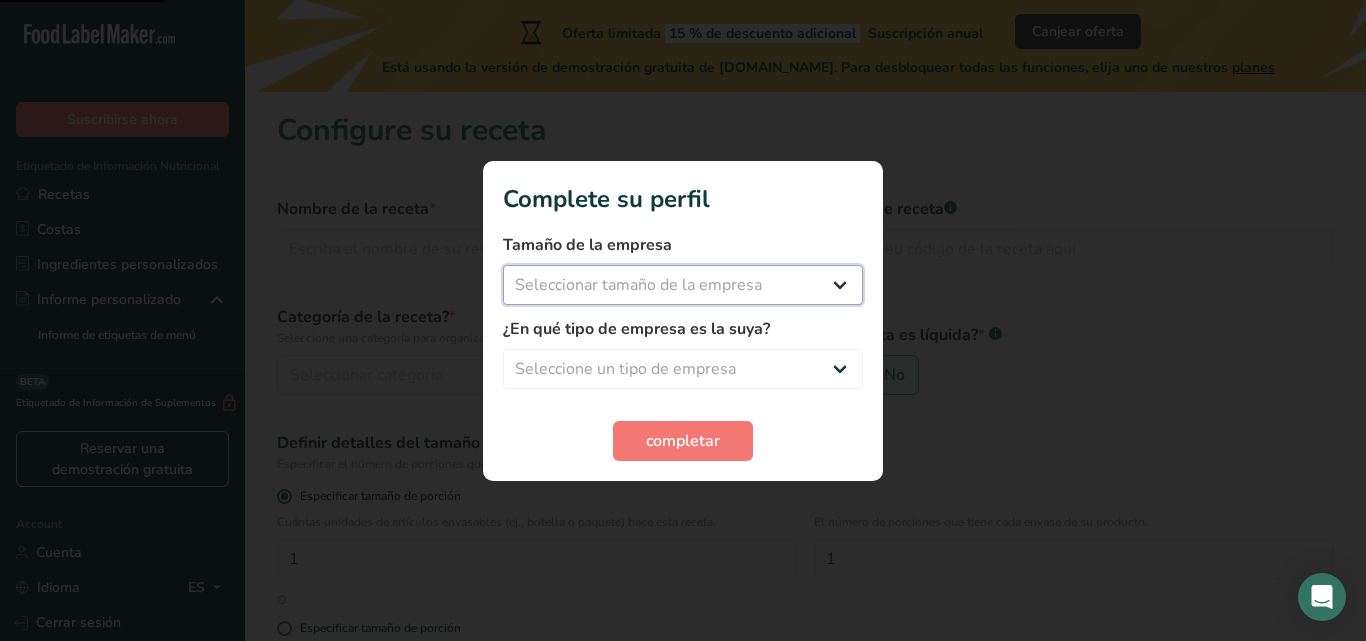 click on "Seleccionar tamaño de la empresa
Menos de 10 empleados
De 10 a 50 empleados
De 51 a 500 empleados
Más de 500 empleados" at bounding box center [683, 285] 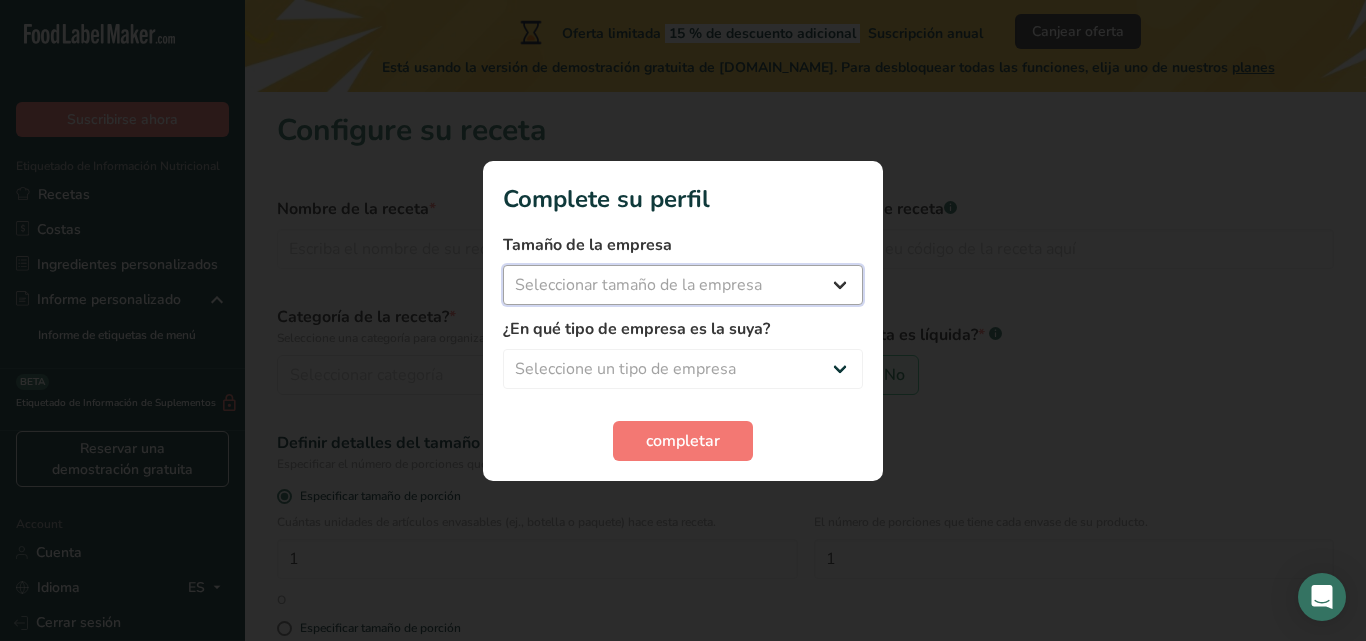 select on "1" 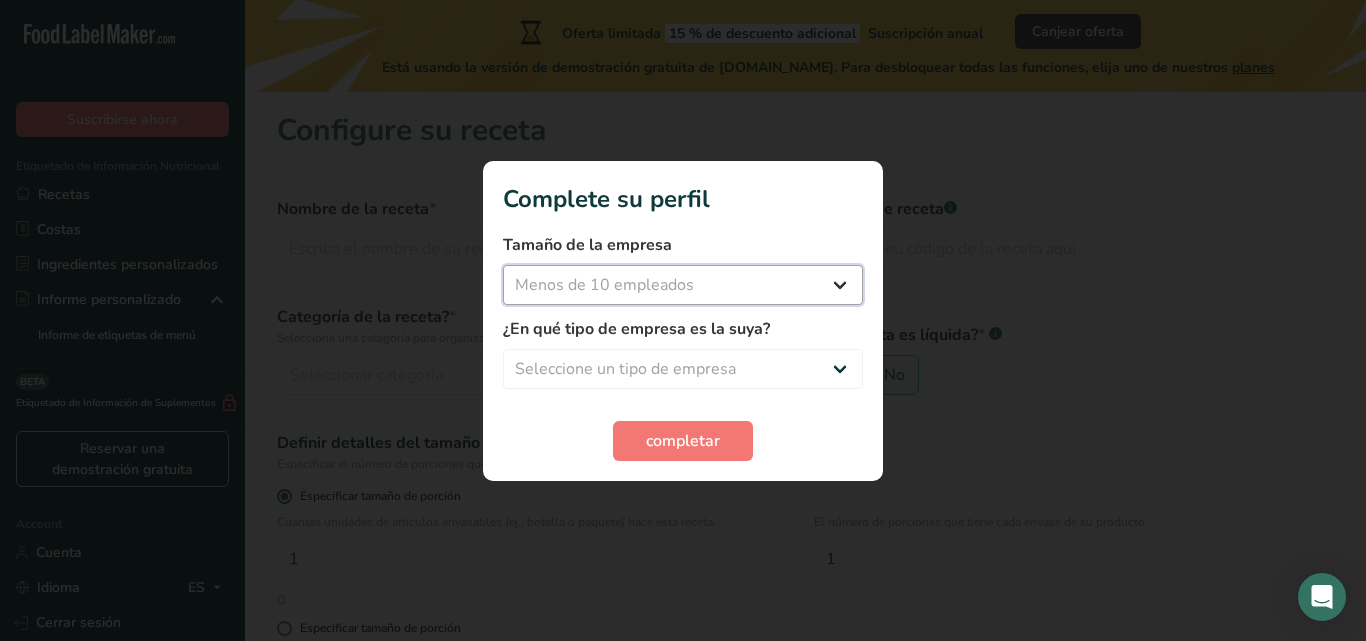click on "Seleccionar tamaño de la empresa
Menos de 10 empleados
De 10 a 50 empleados
De 51 a 500 empleados
Más de 500 empleados" at bounding box center [683, 285] 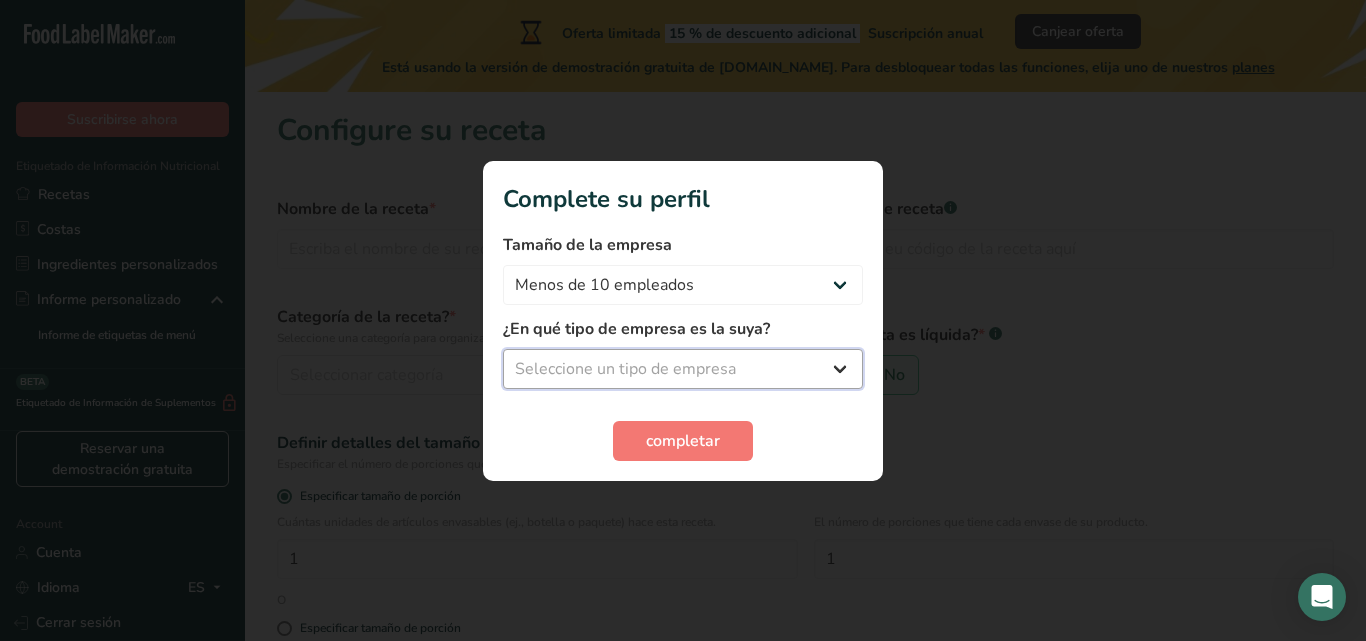 click on "Seleccione un tipo de empresa
Fabricante de alimentos envasados
Restaurante y cafetería
[GEOGRAPHIC_DATA]
Empresa de comidas preparadas y cáterin
Nutricionista
Bloguero gastronómico
Entrenador personal
Otro" at bounding box center [683, 369] 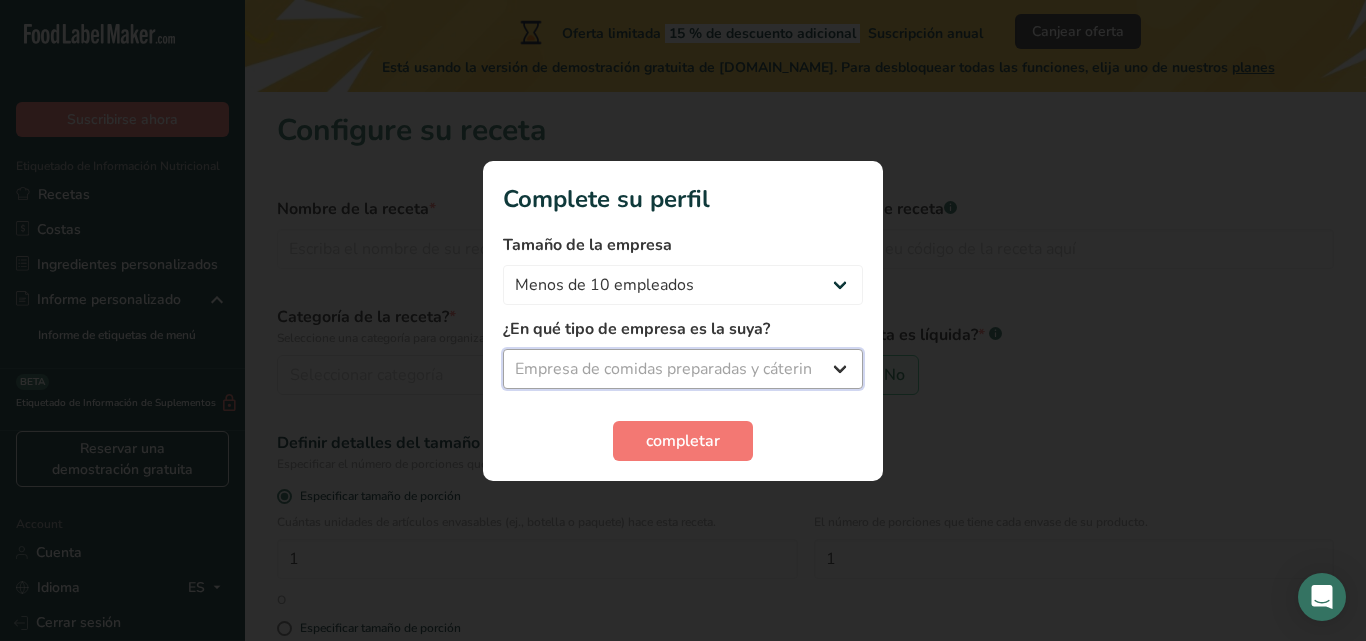 click on "Seleccione un tipo de empresa
Fabricante de alimentos envasados
Restaurante y cafetería
[GEOGRAPHIC_DATA]
Empresa de comidas preparadas y cáterin
Nutricionista
Bloguero gastronómico
Entrenador personal
Otro" at bounding box center [683, 369] 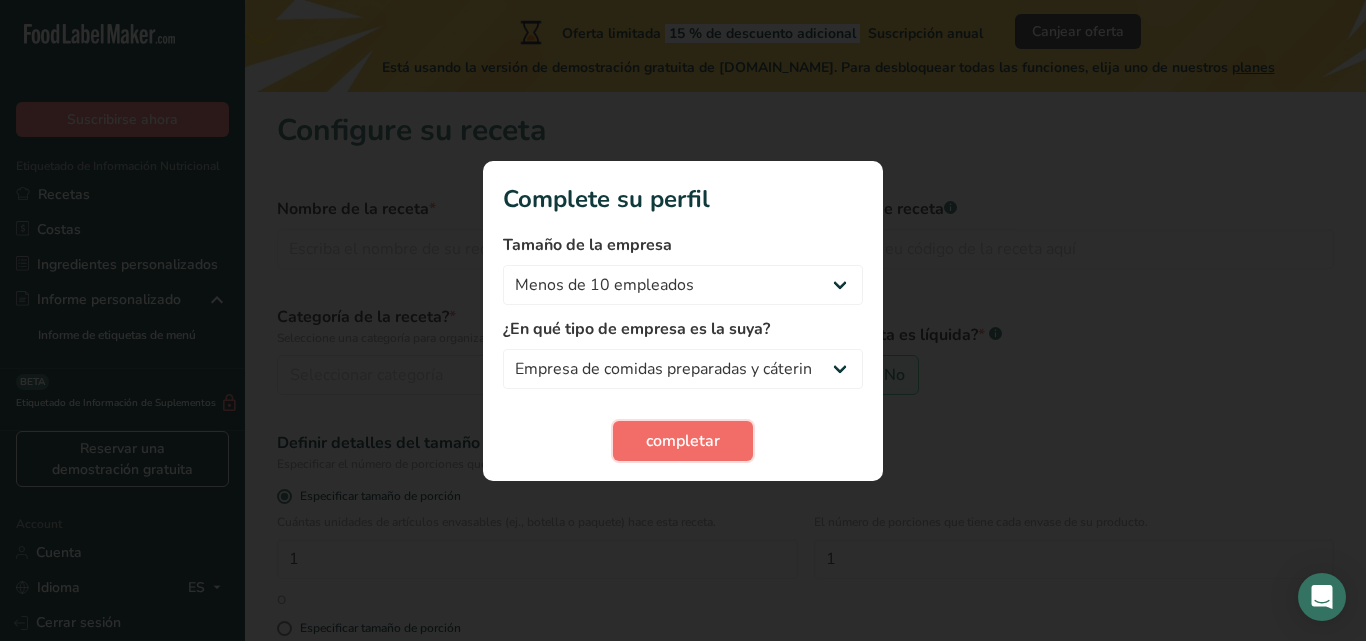 click on "completar" at bounding box center [683, 441] 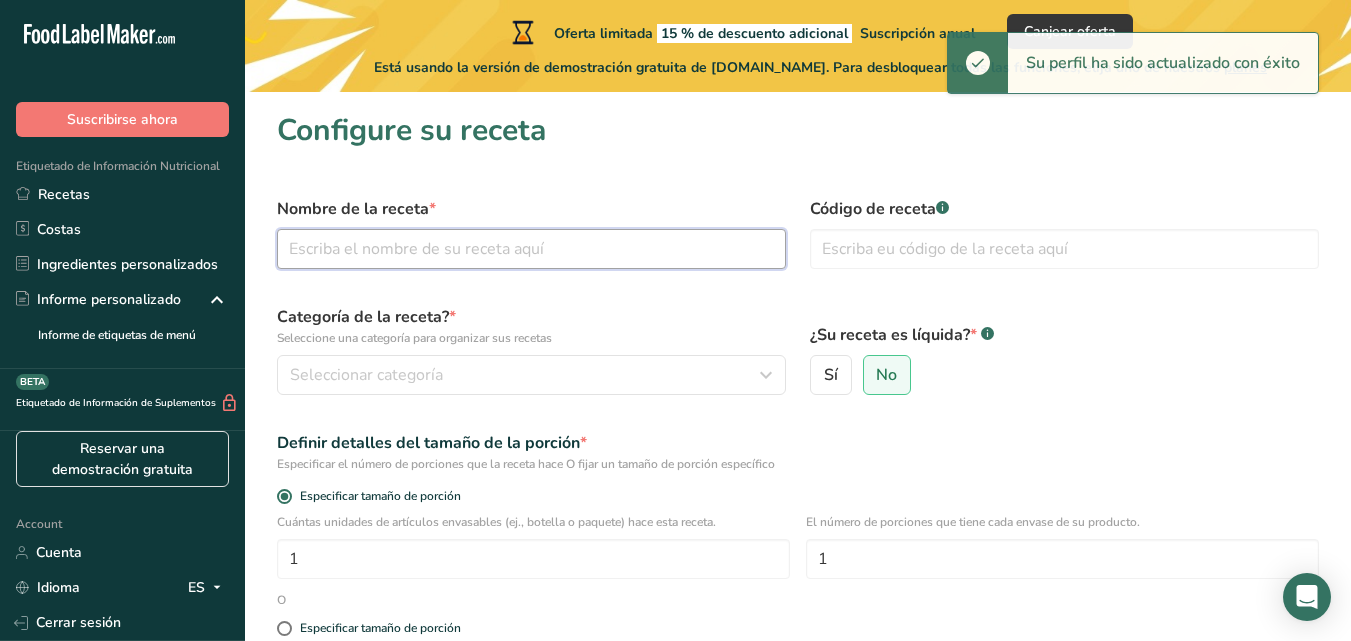 click at bounding box center (531, 249) 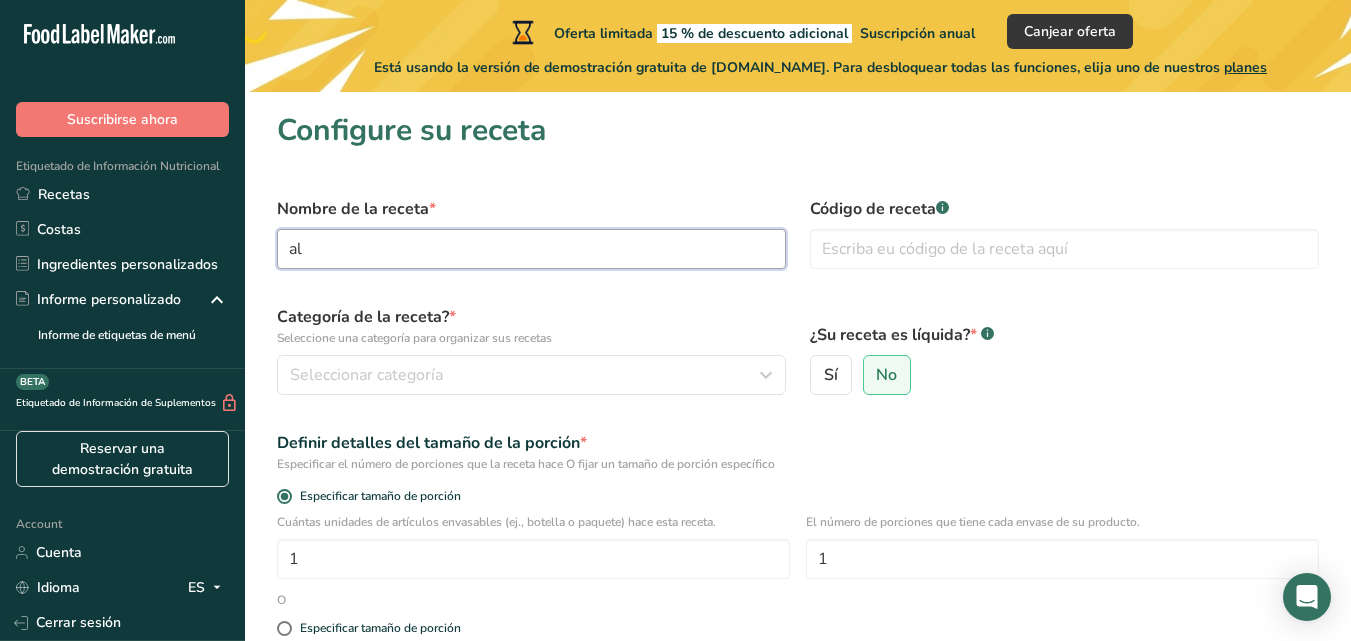 type on "a" 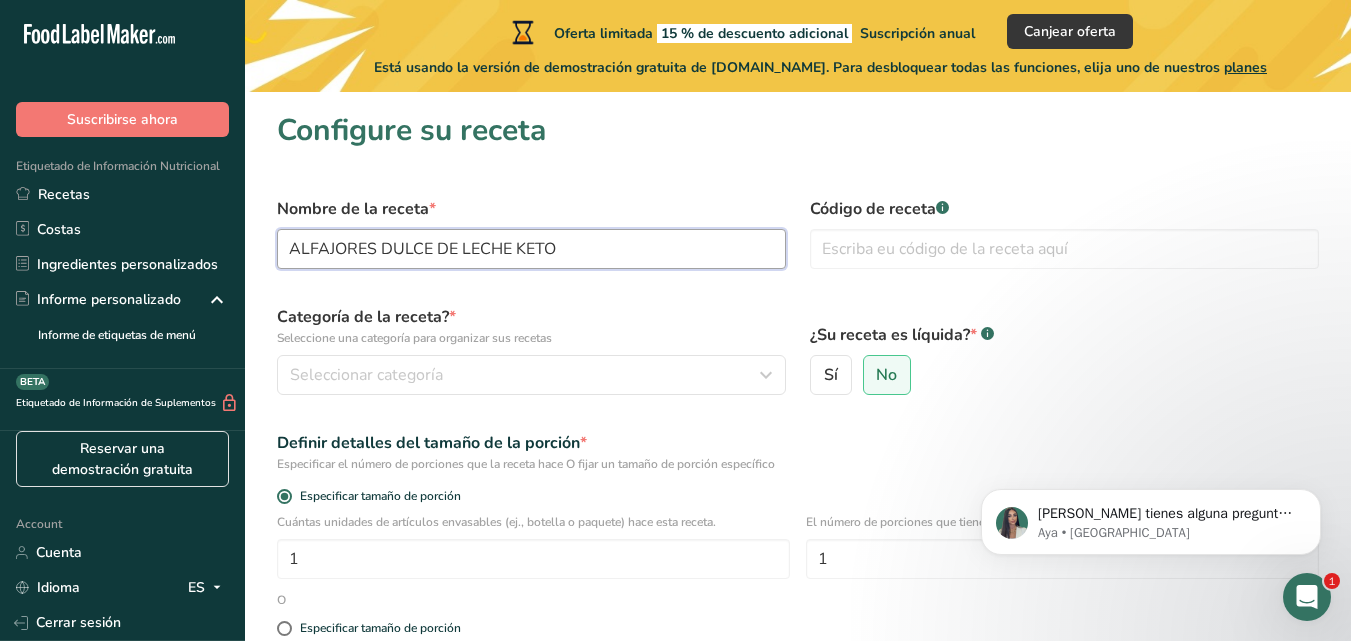 scroll, scrollTop: 0, scrollLeft: 0, axis: both 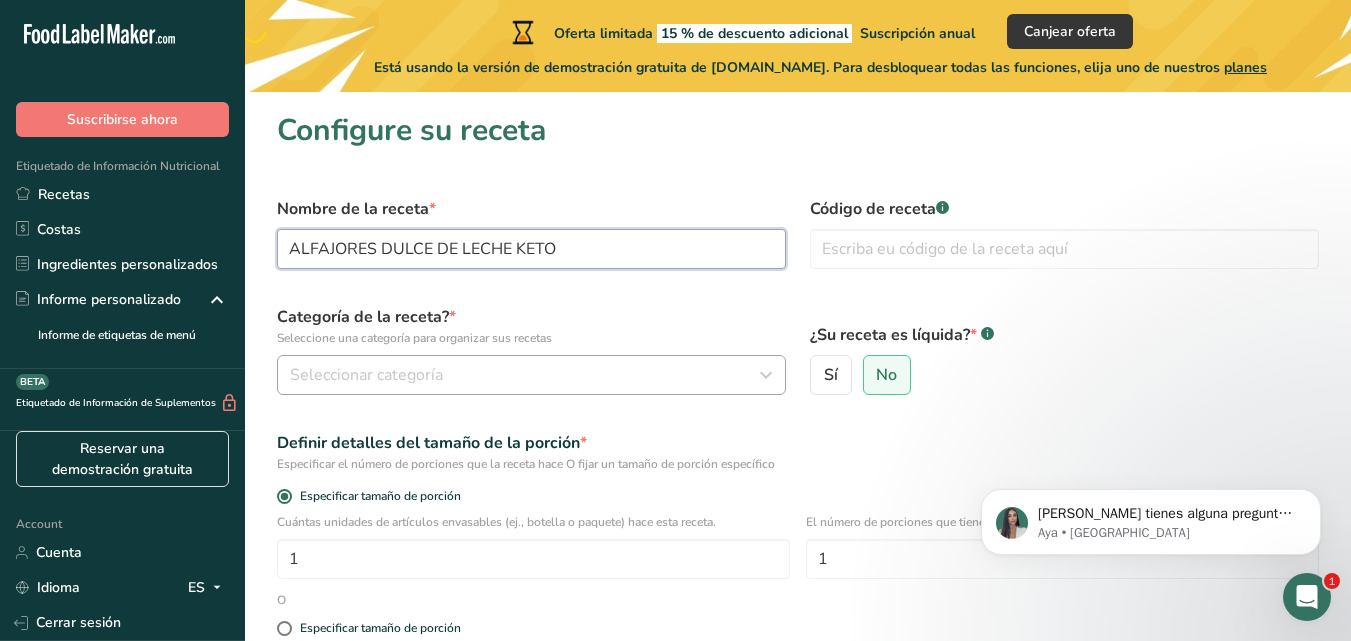 type on "ALFAJORES DULCE DE LECHE KETO" 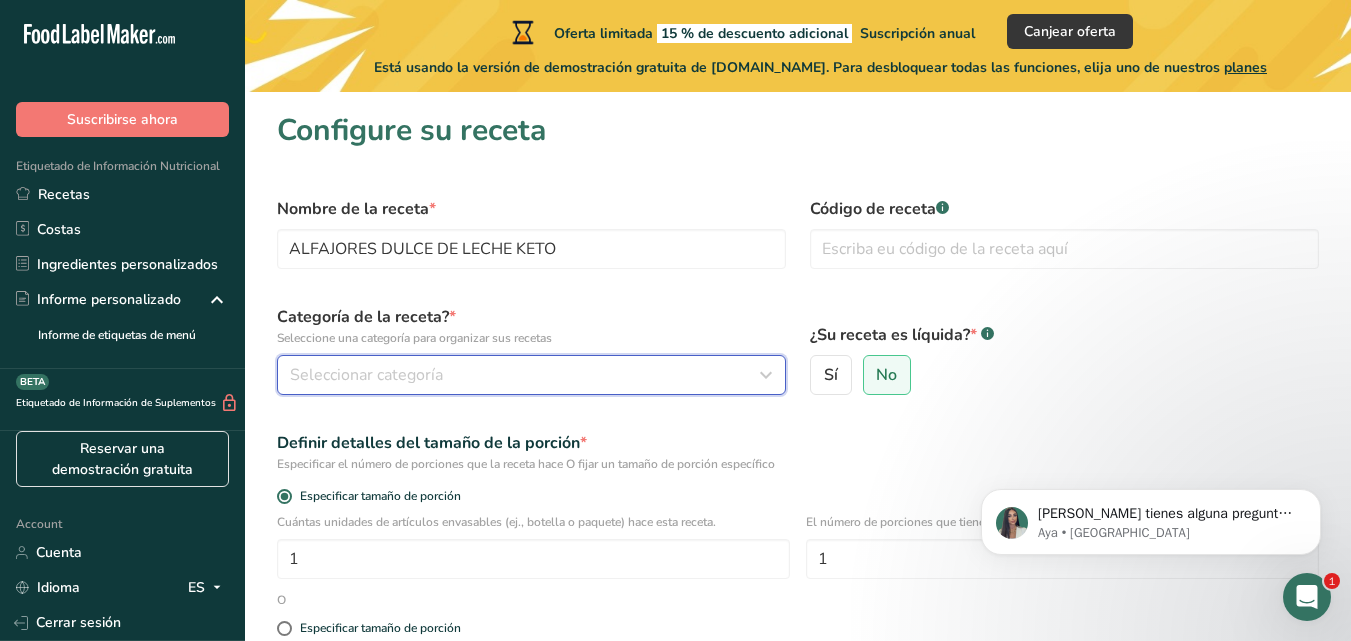 click on "Seleccionar categoría" at bounding box center (525, 375) 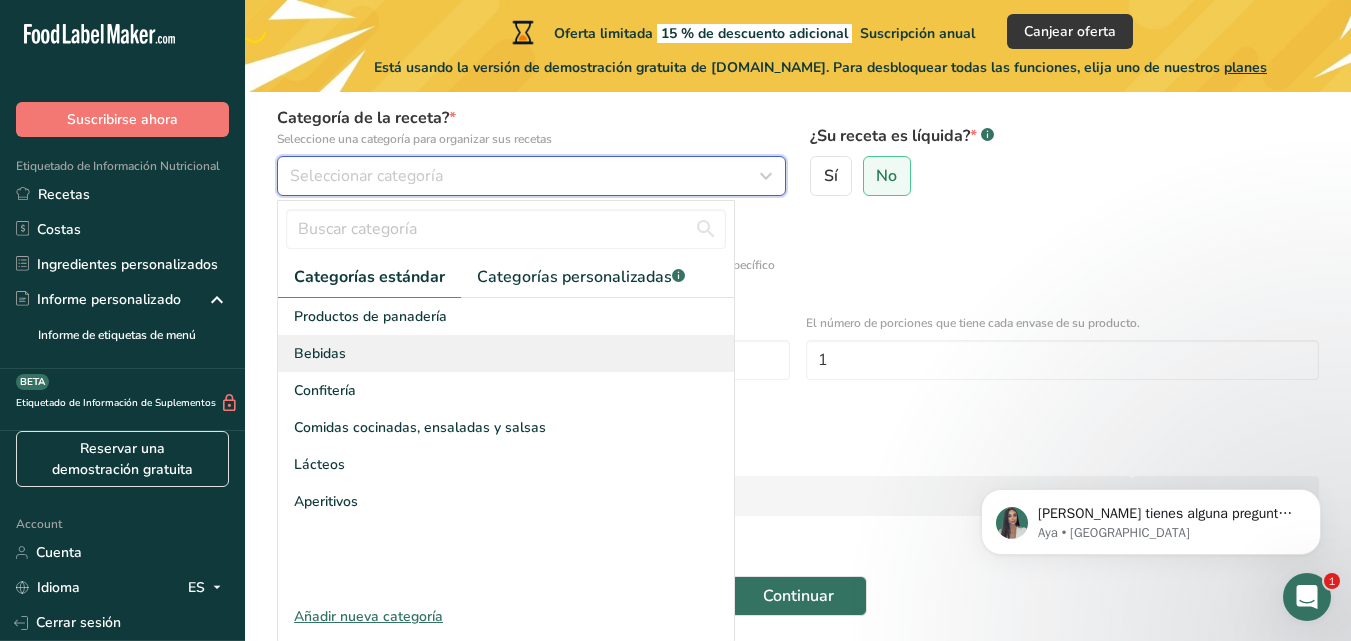 scroll, scrollTop: 200, scrollLeft: 0, axis: vertical 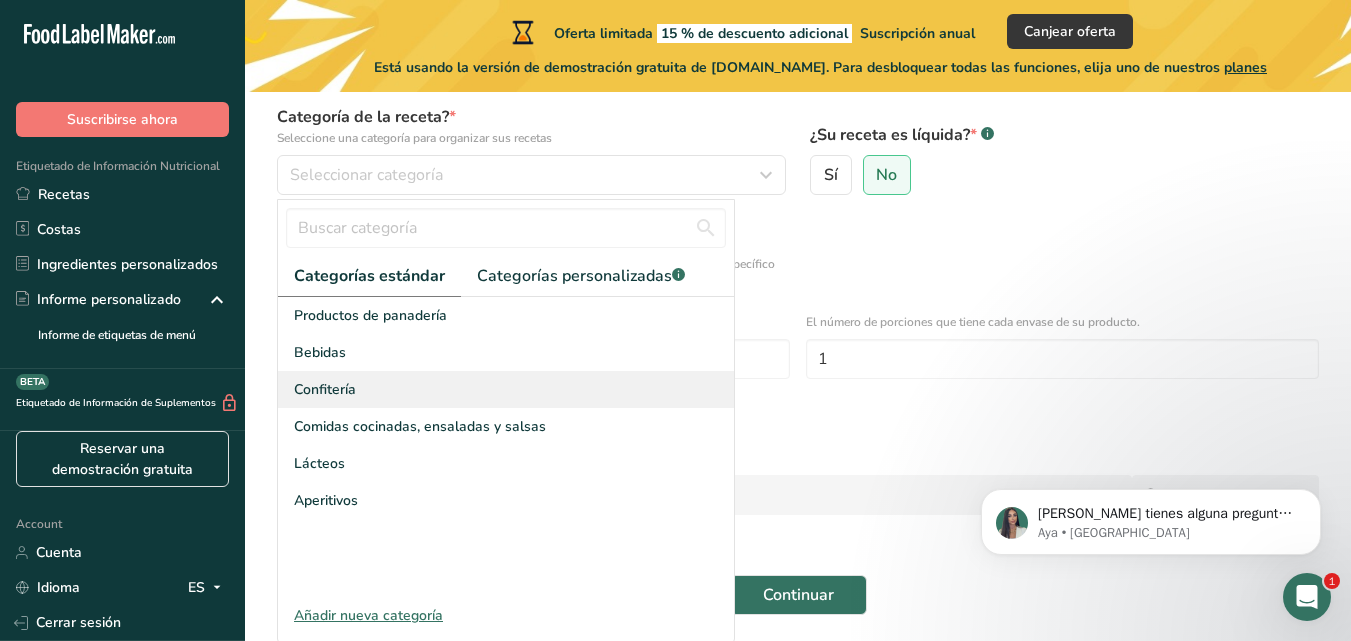 click on "Confitería" at bounding box center (506, 389) 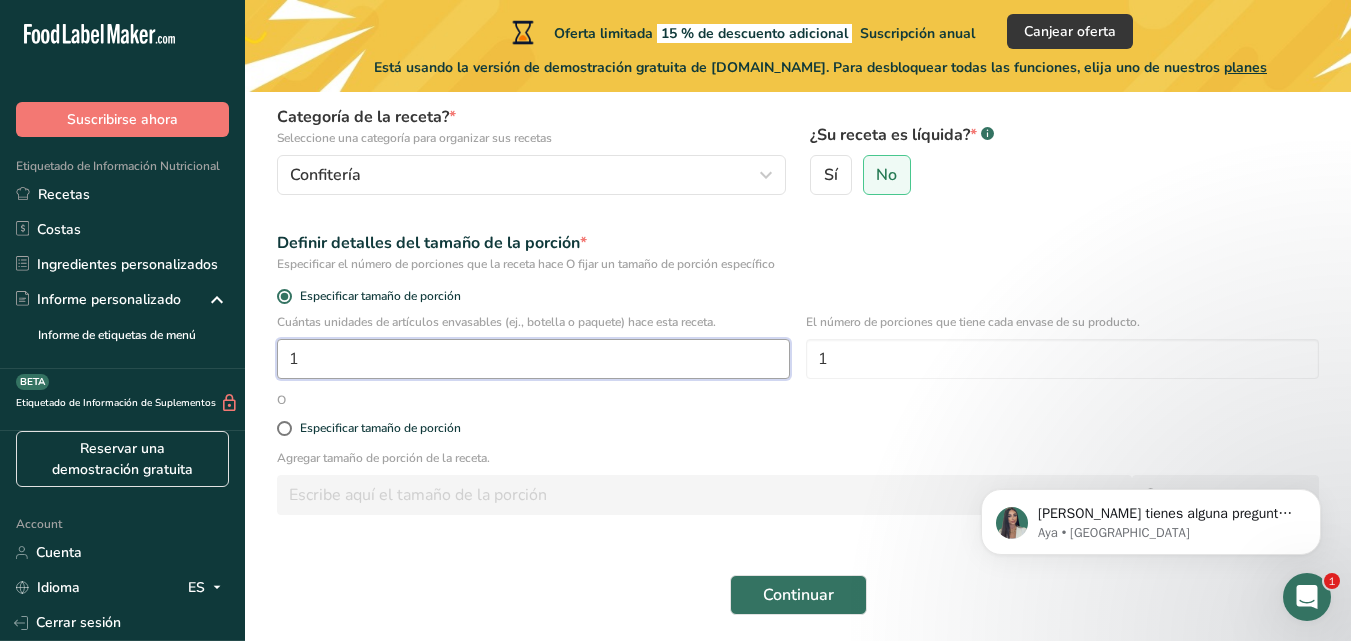 click on "1" at bounding box center (533, 359) 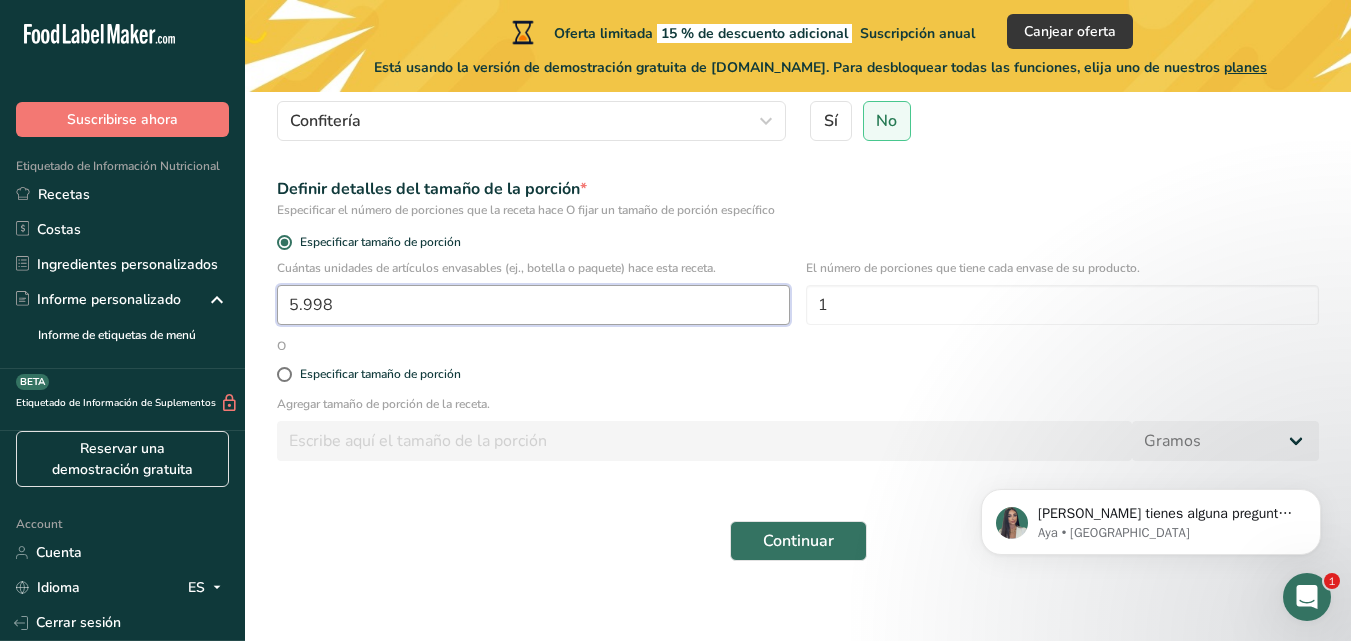 scroll, scrollTop: 270, scrollLeft: 0, axis: vertical 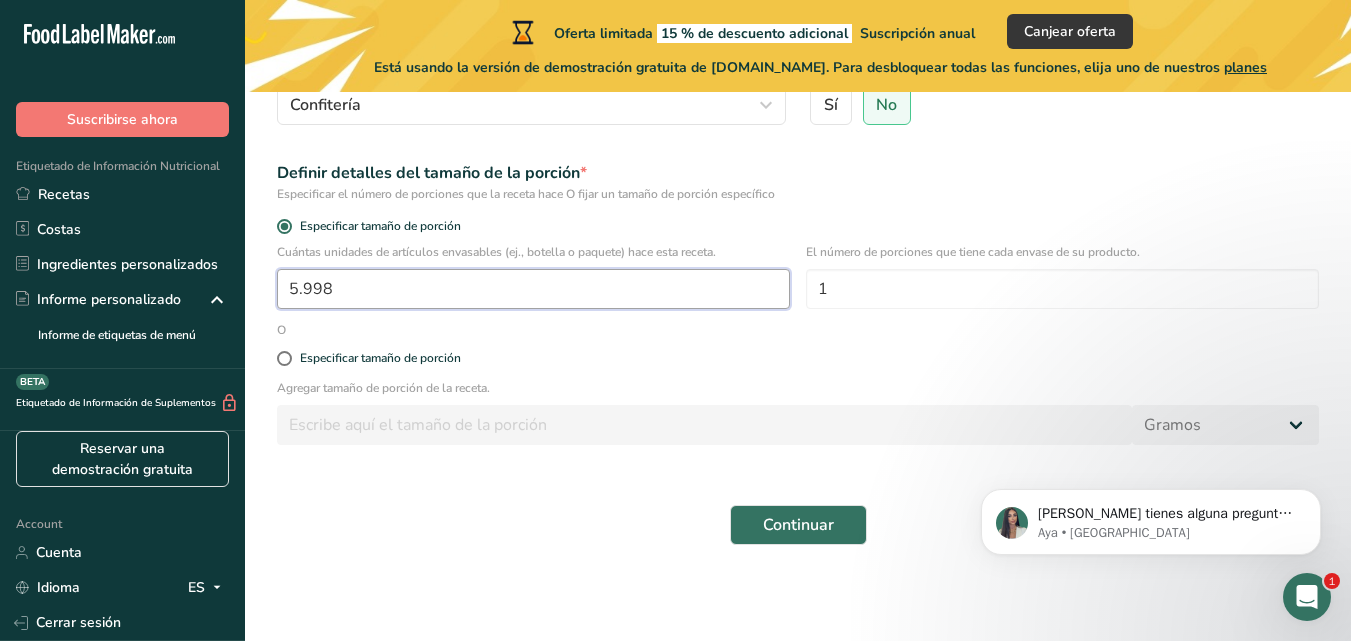 type on "5.998" 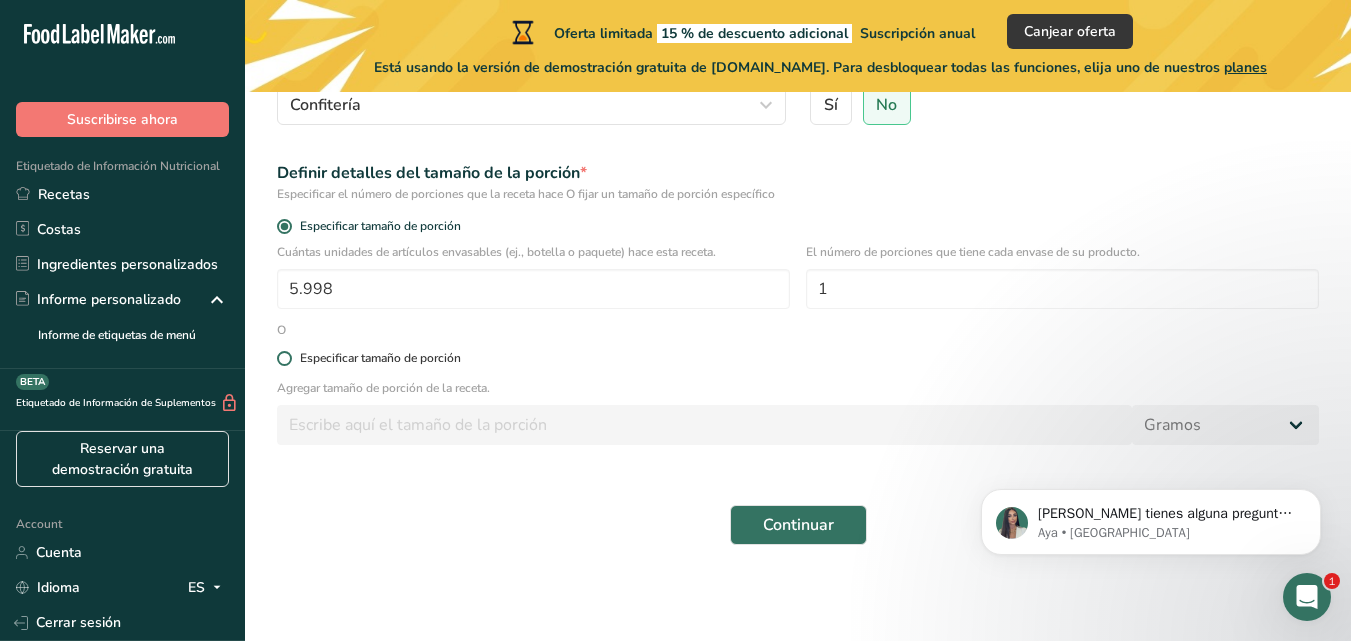 click on "Especificar tamaño de porción" at bounding box center (380, 358) 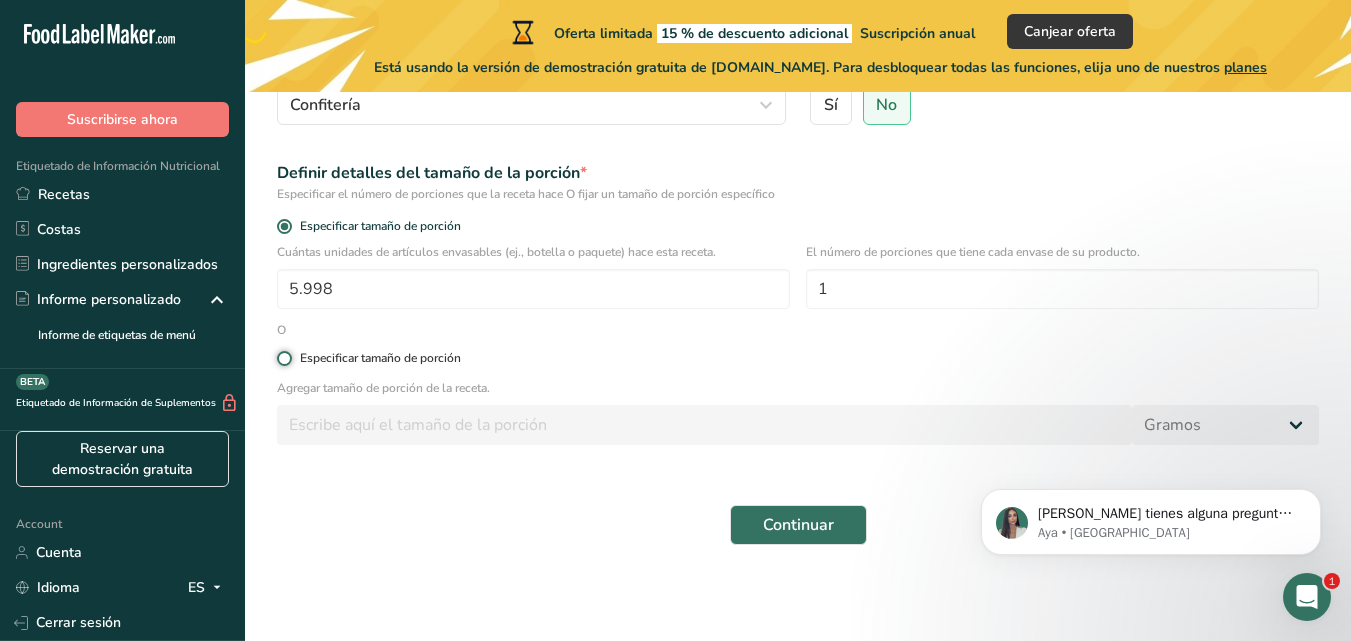 click on "Especificar tamaño de porción" at bounding box center (283, 358) 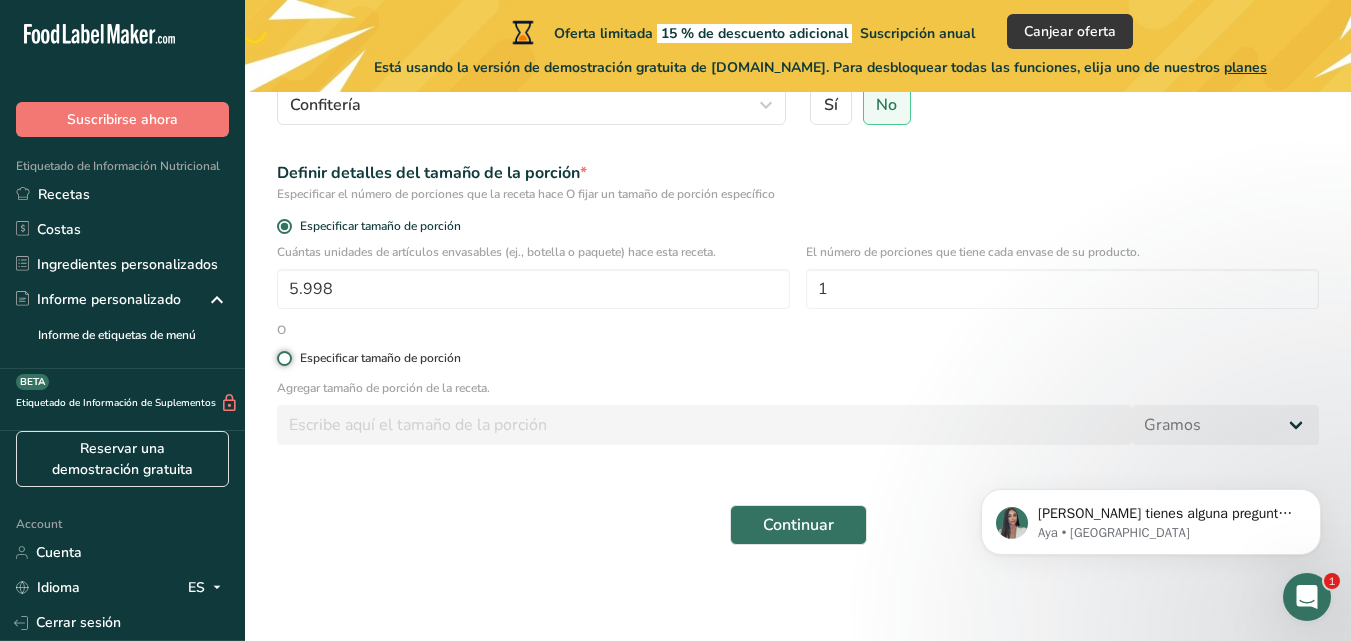 radio on "true" 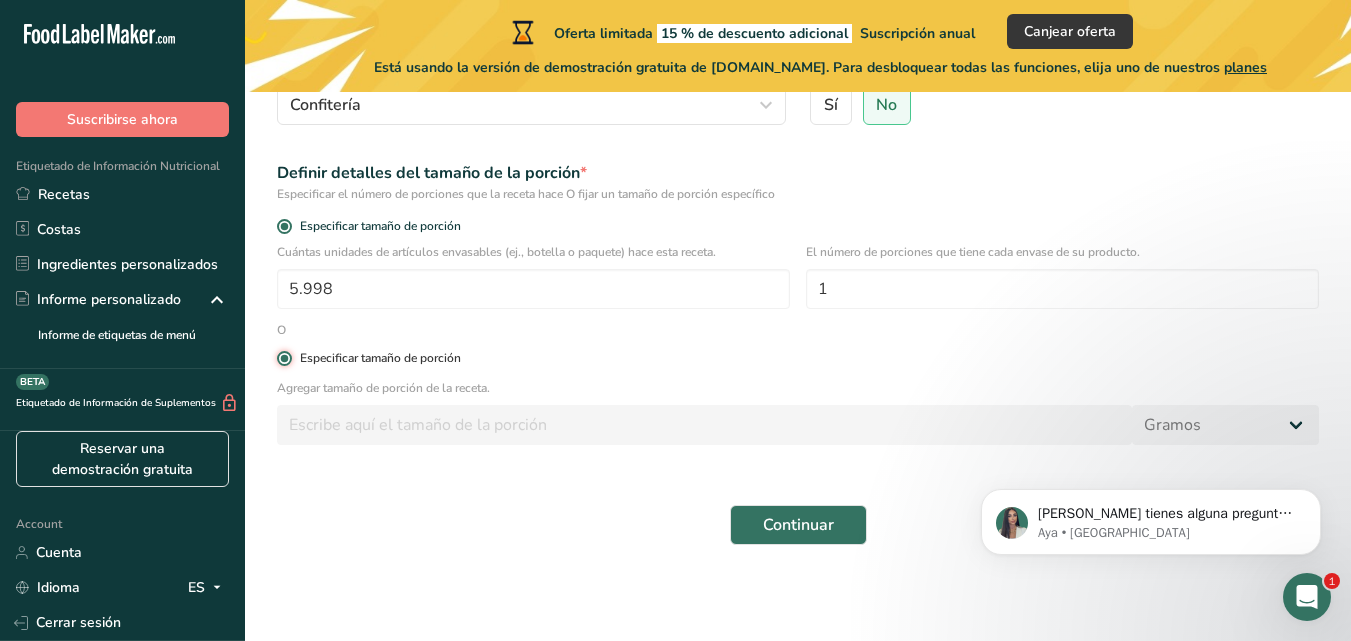 radio on "false" 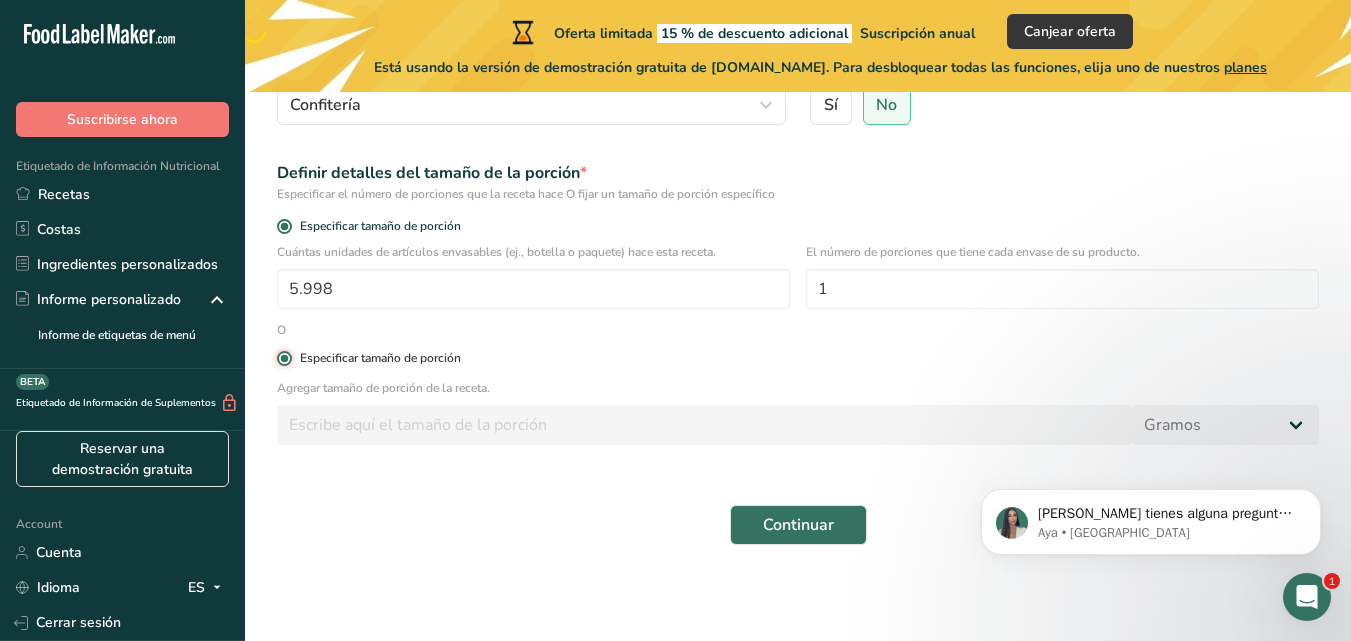 type 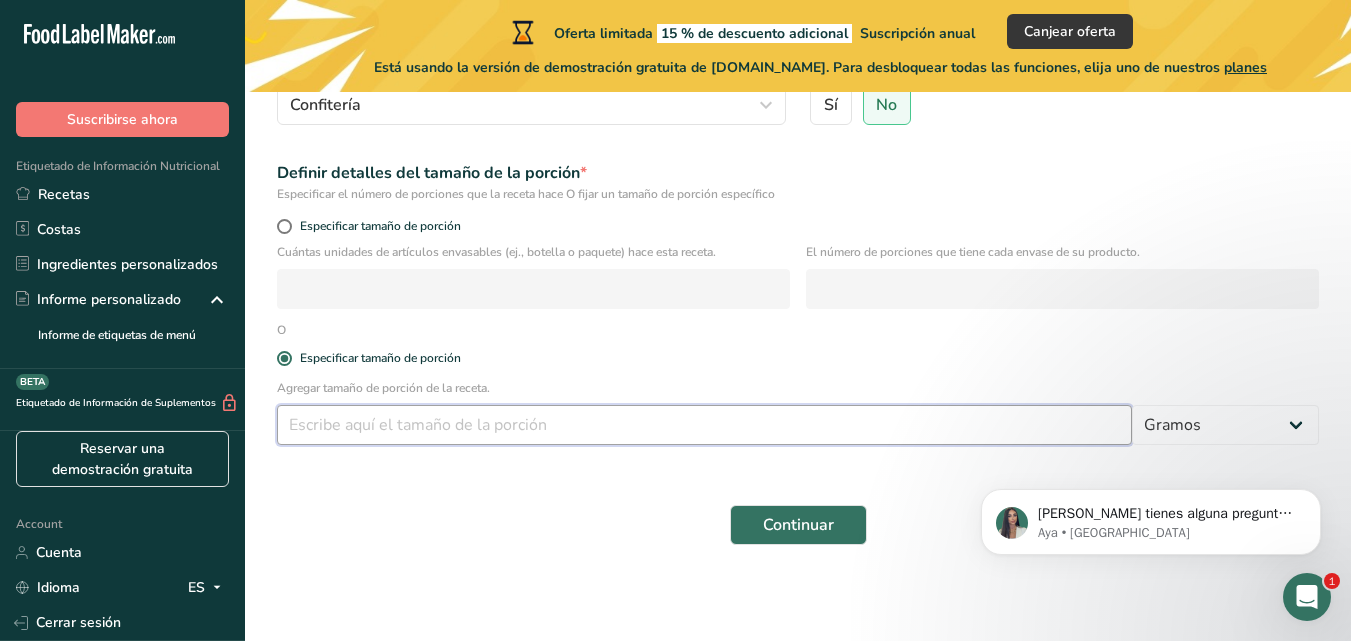 click at bounding box center [704, 425] 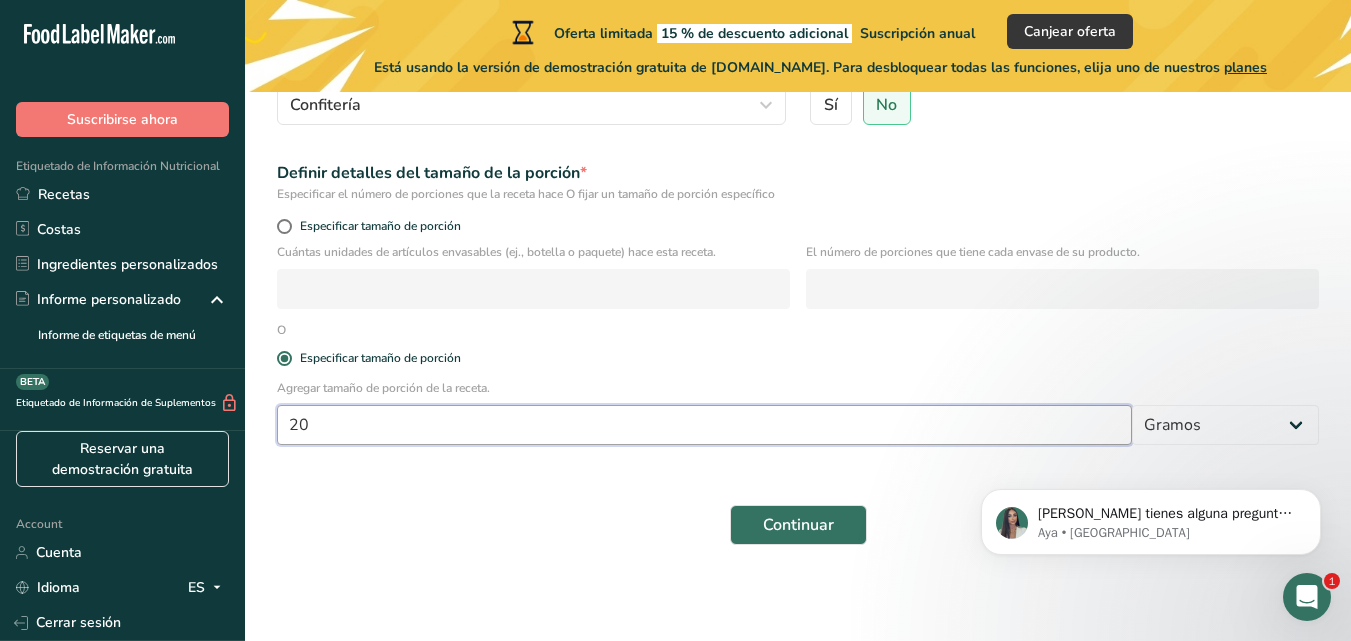 type on "2" 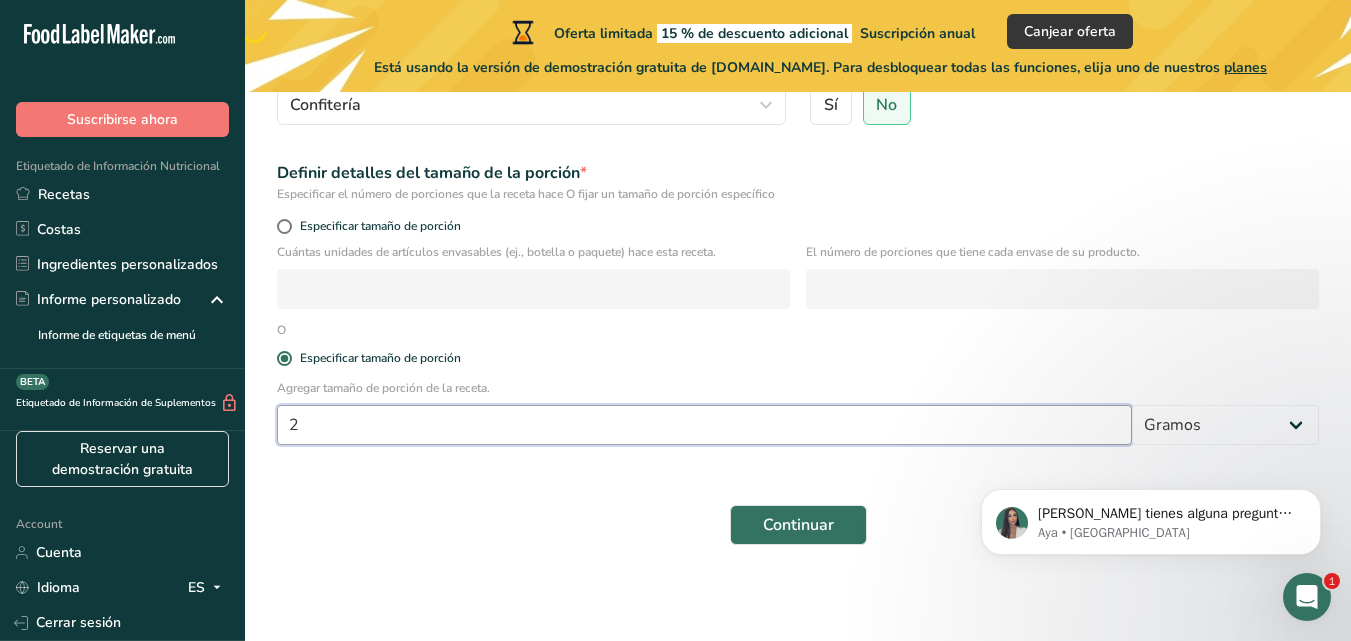 type 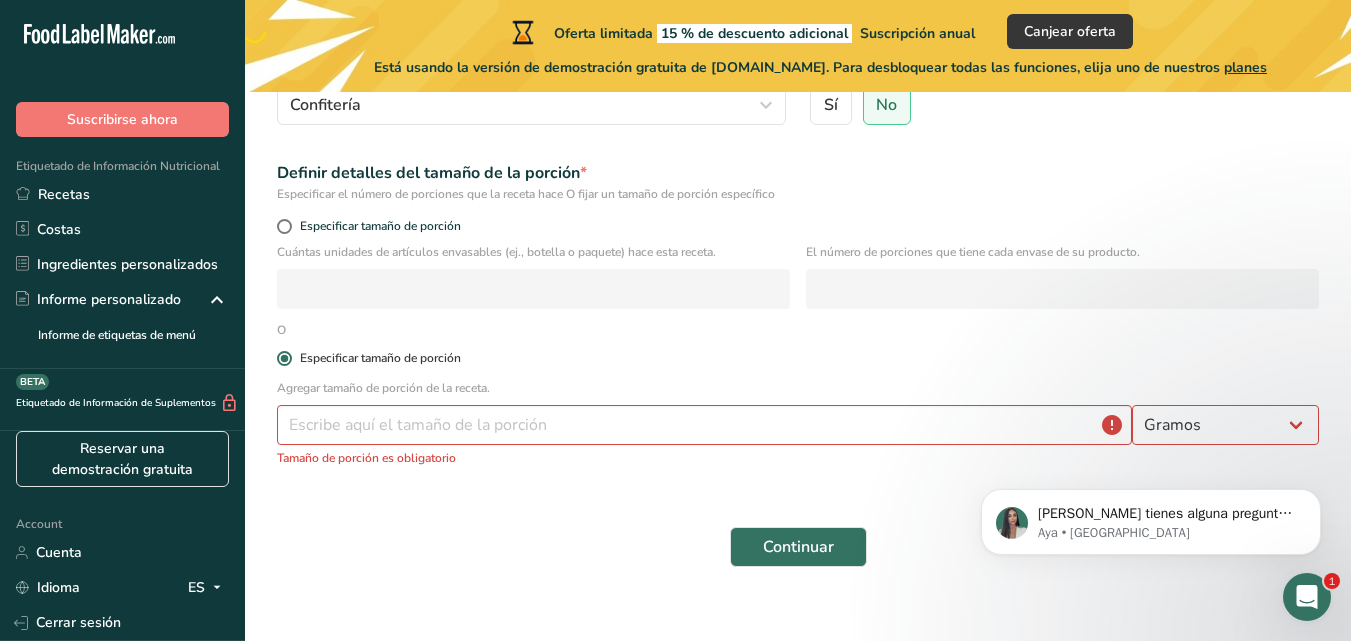 click at bounding box center [284, 358] 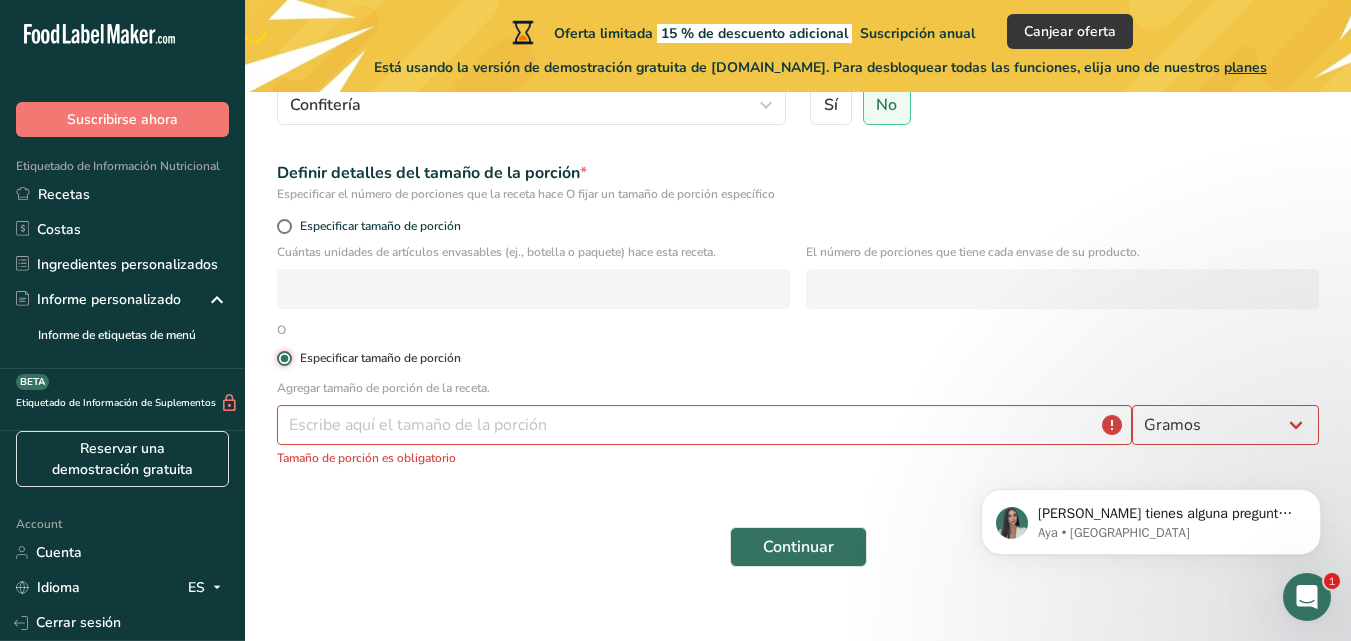 click on "Especificar tamaño de porción" at bounding box center (283, 358) 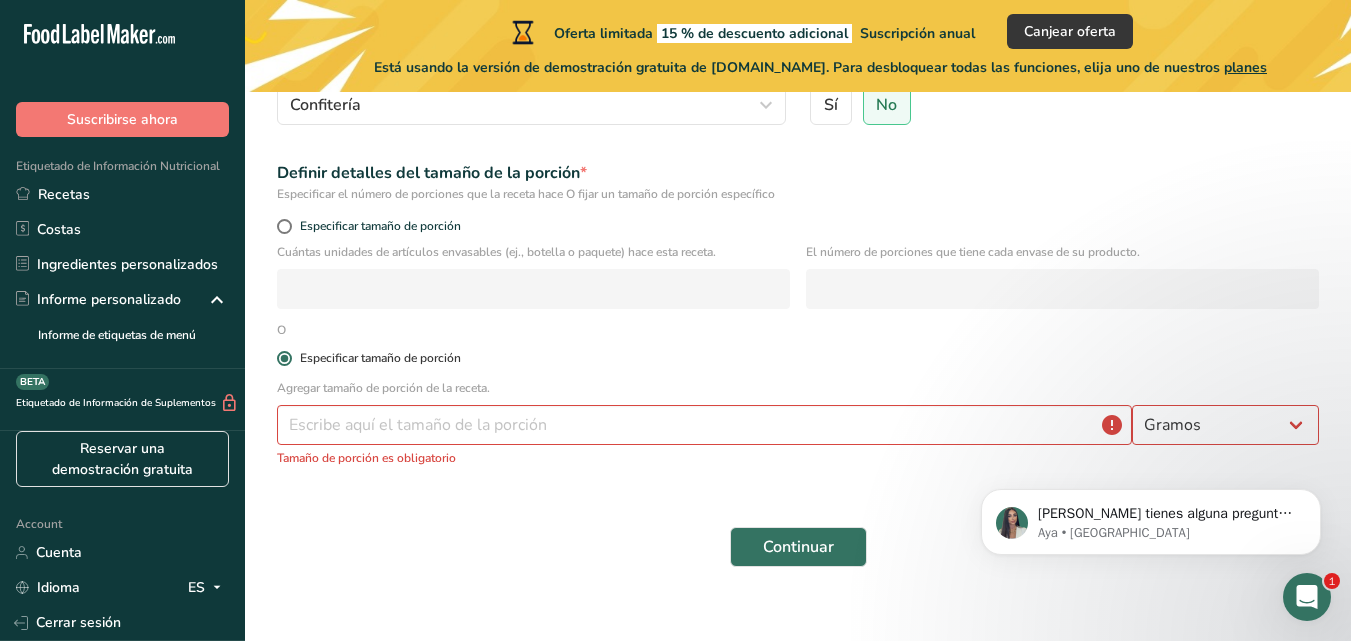 click at bounding box center [284, 358] 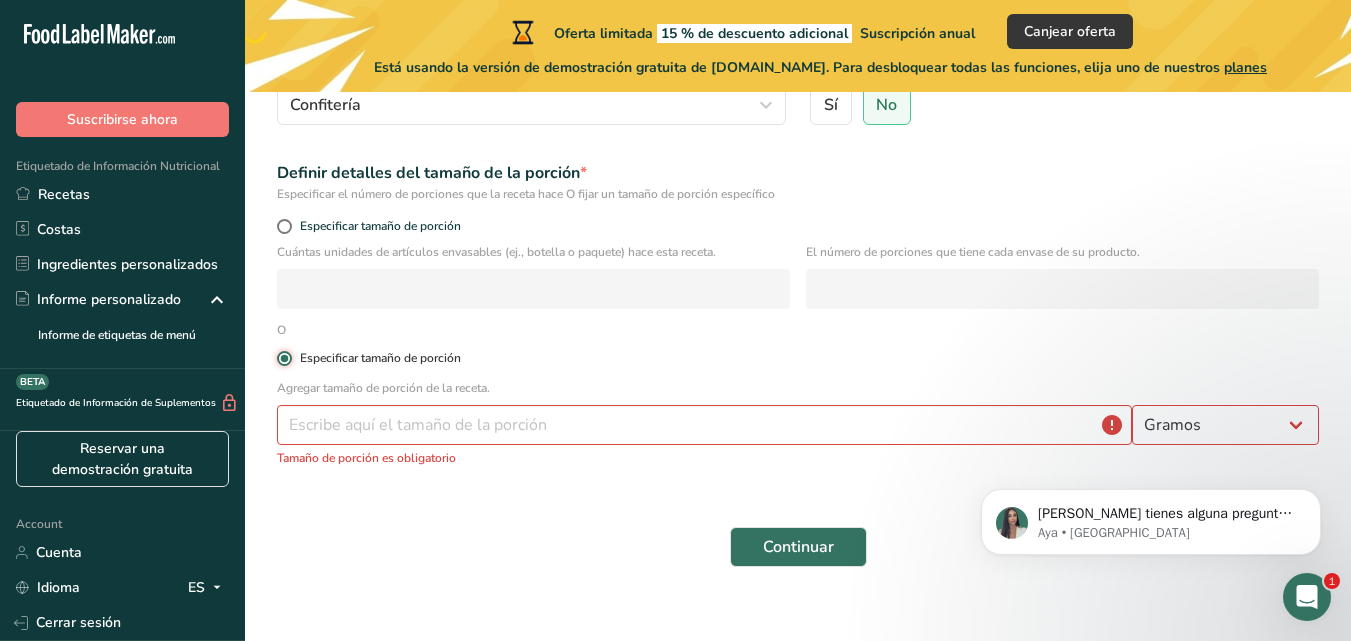 click on "Especificar tamaño de porción" at bounding box center (283, 358) 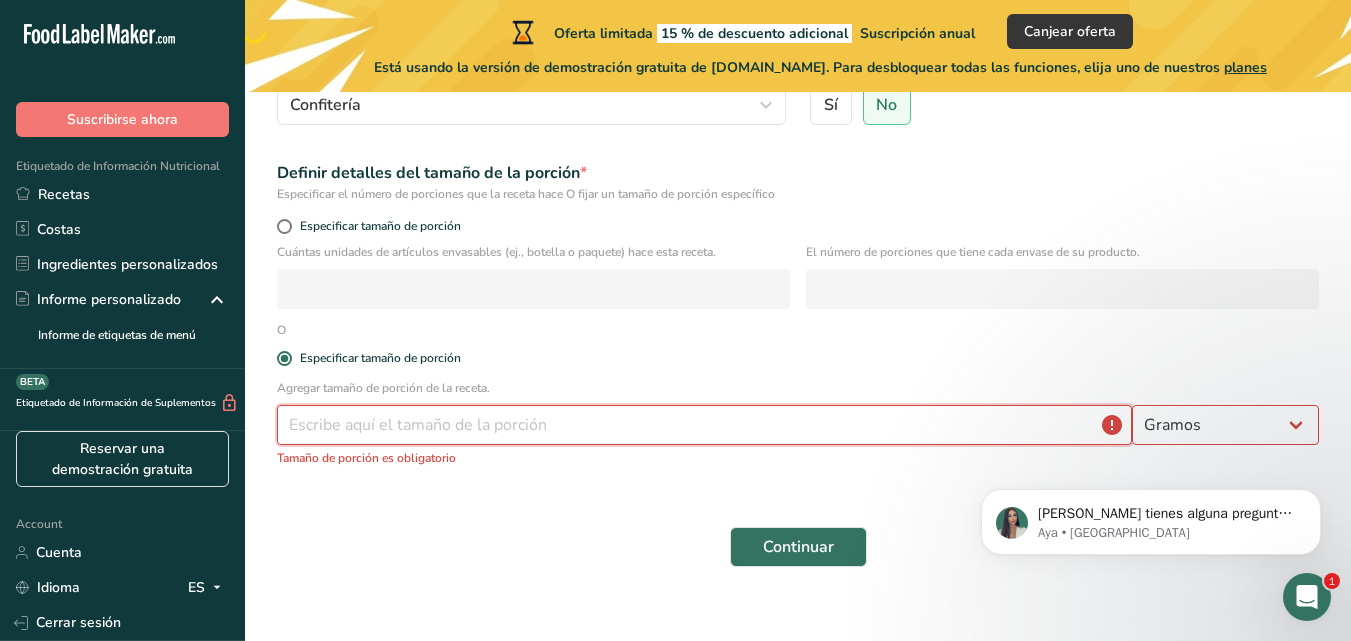click at bounding box center [704, 425] 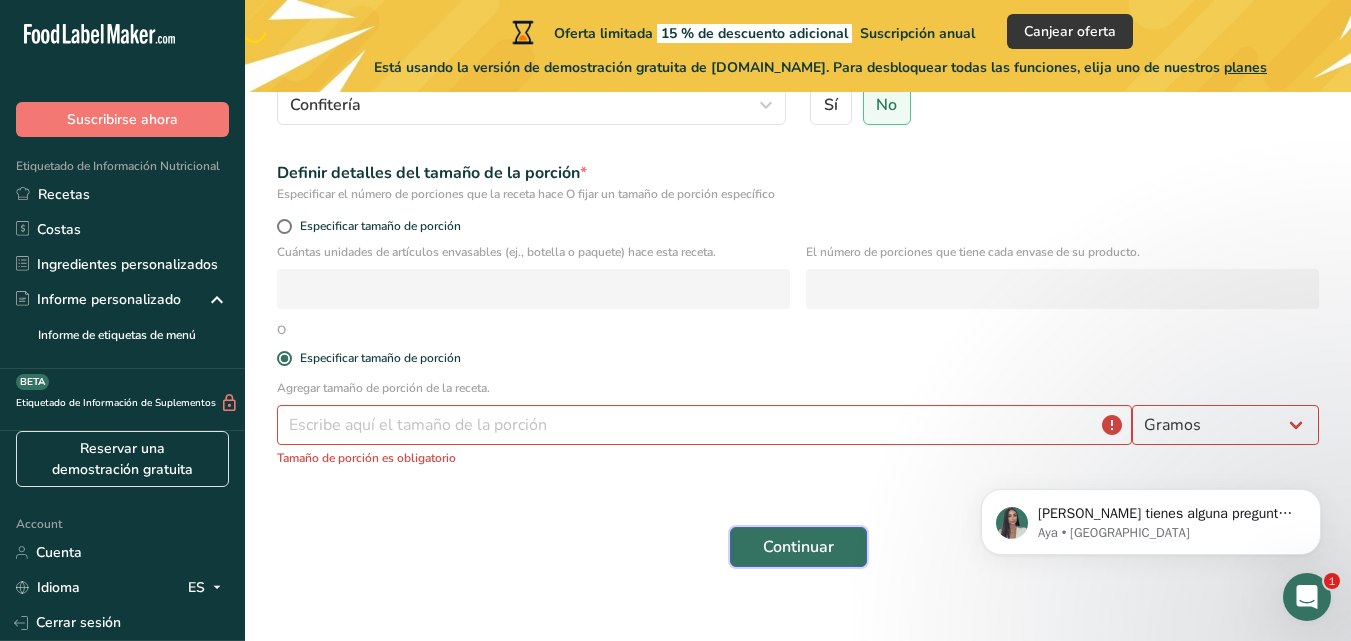 click on "Continuar" at bounding box center [798, 547] 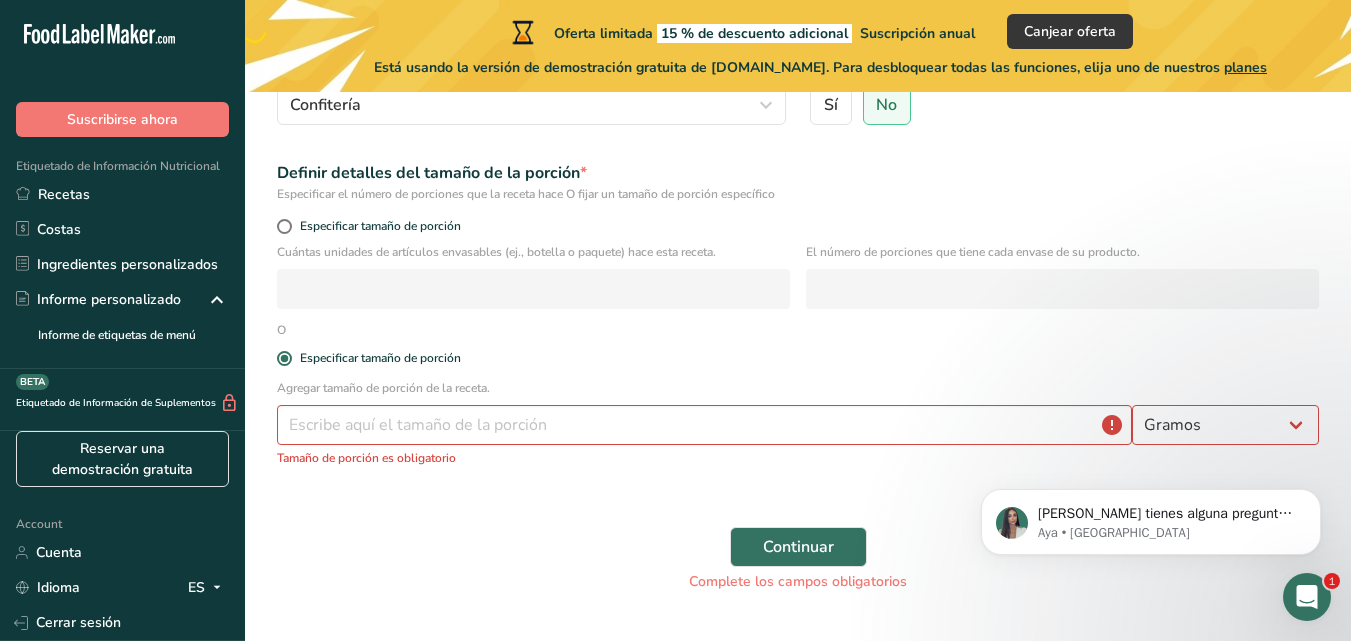 click on "Especificar tamaño de porción" at bounding box center [798, 229] 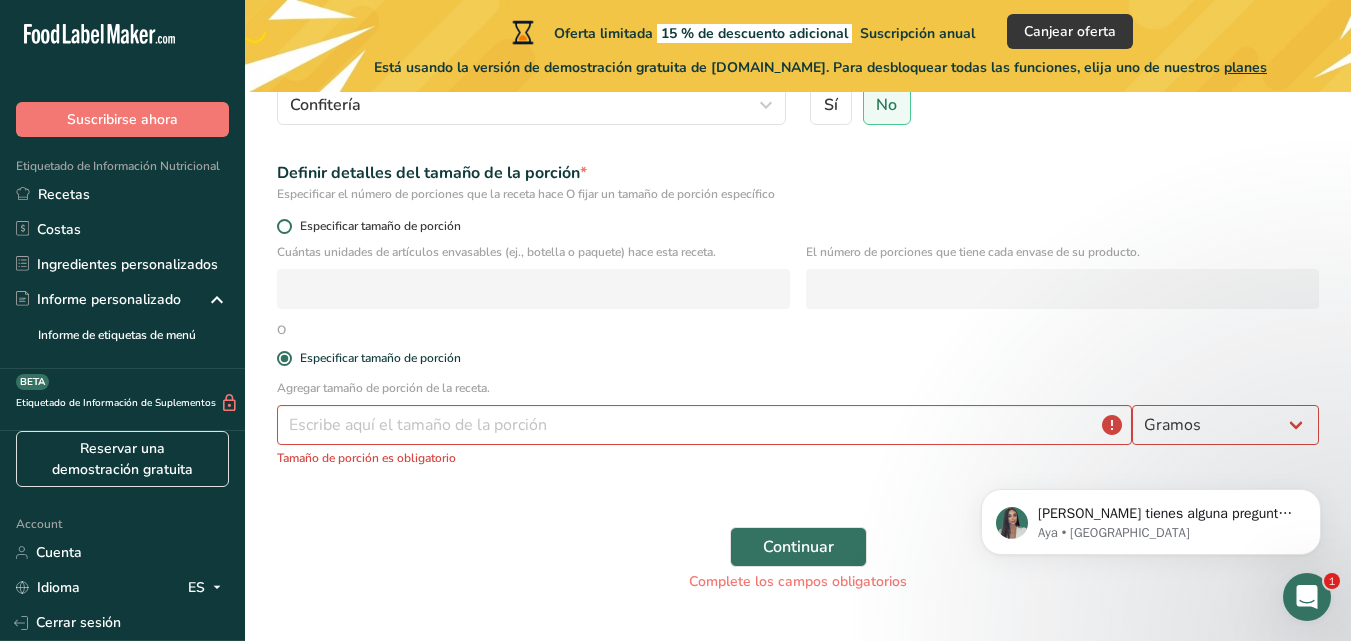 click at bounding box center [284, 226] 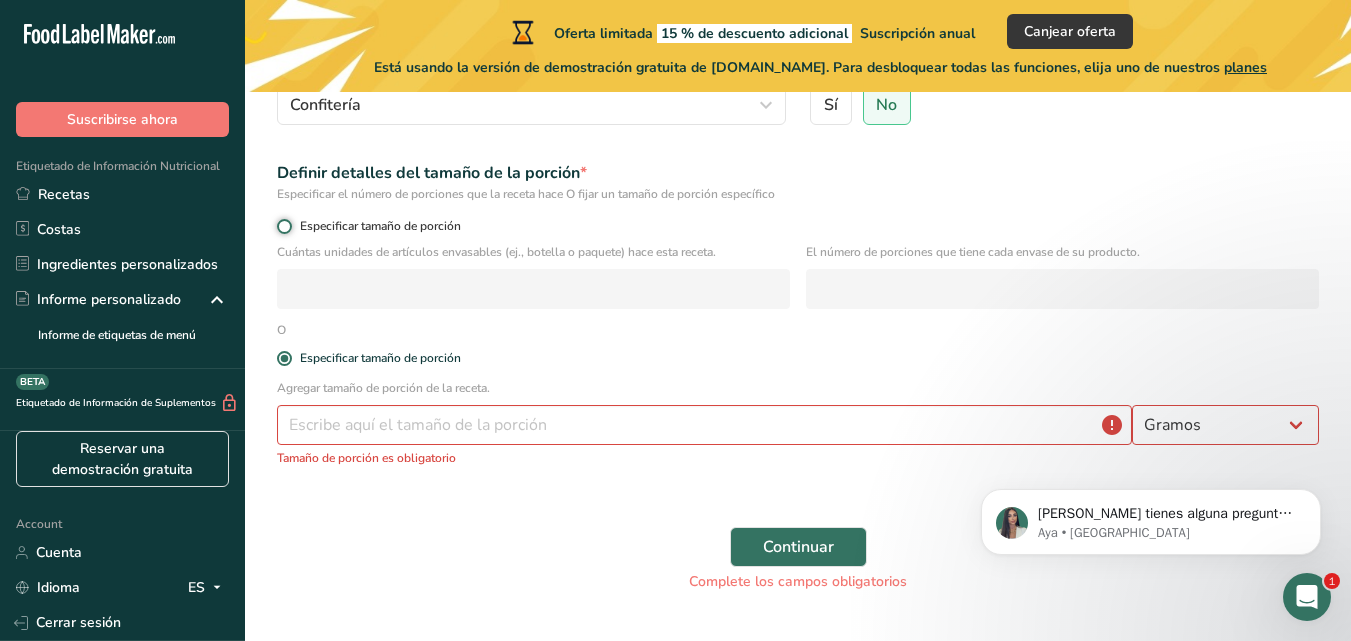 click on "Especificar tamaño de porción" at bounding box center (283, 226) 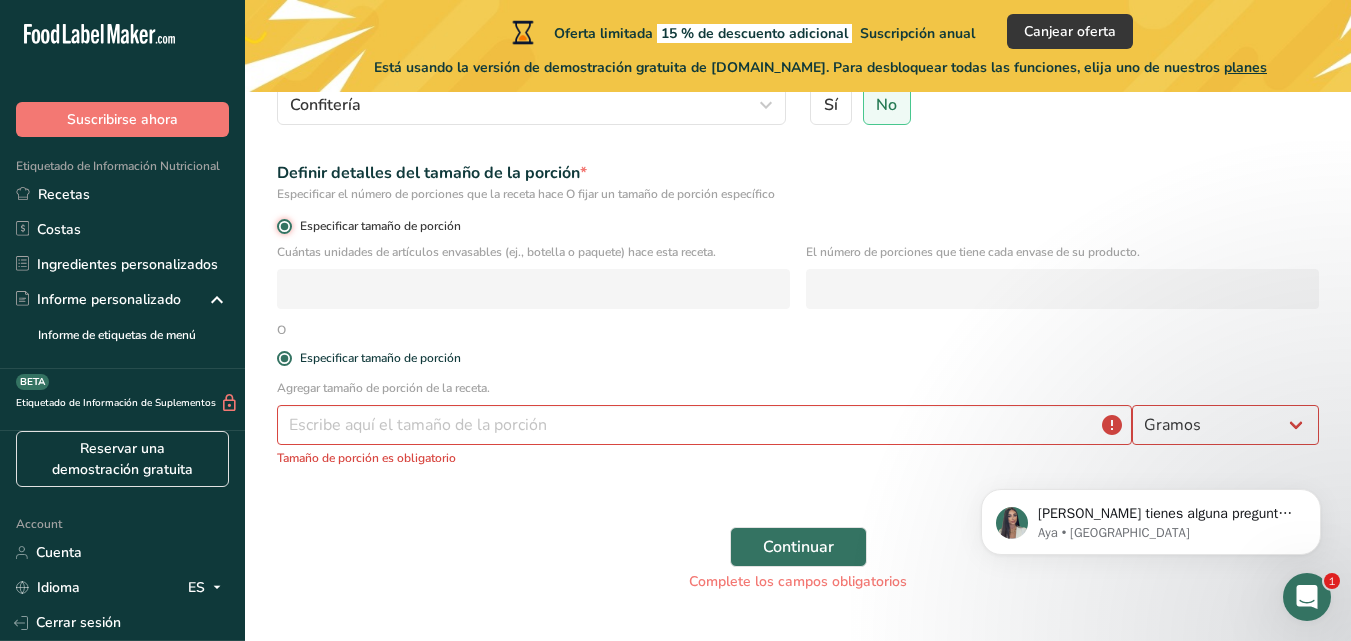 radio on "false" 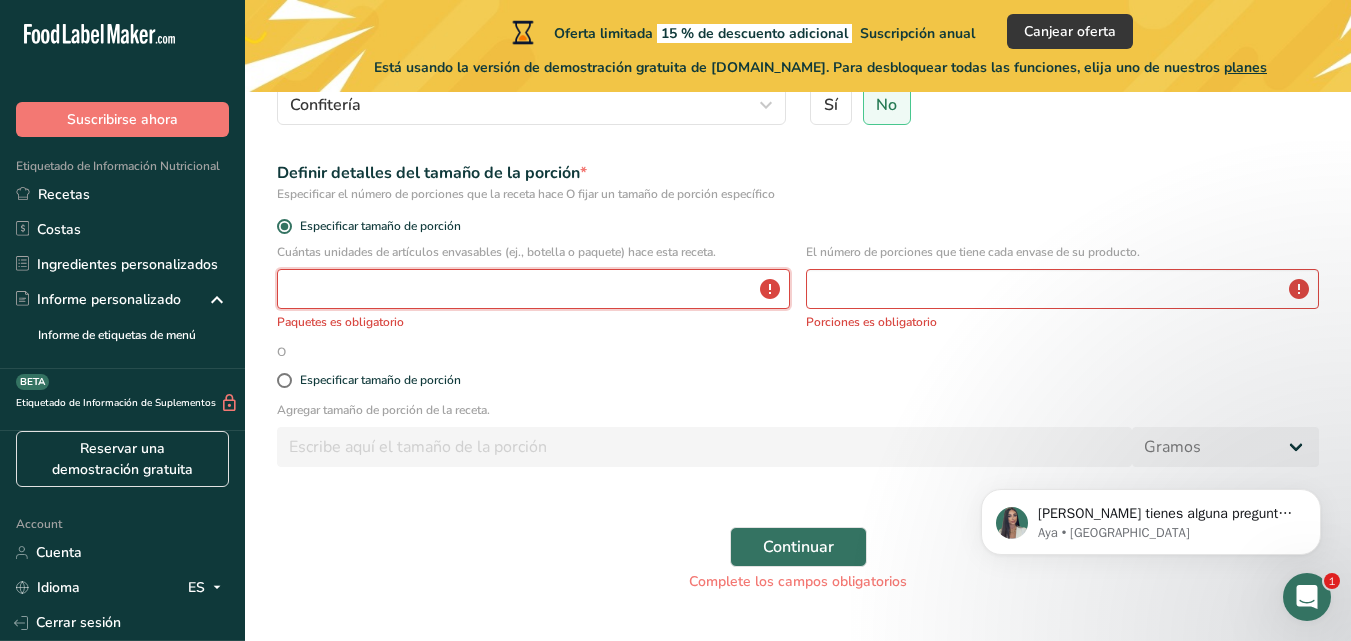 click at bounding box center [533, 289] 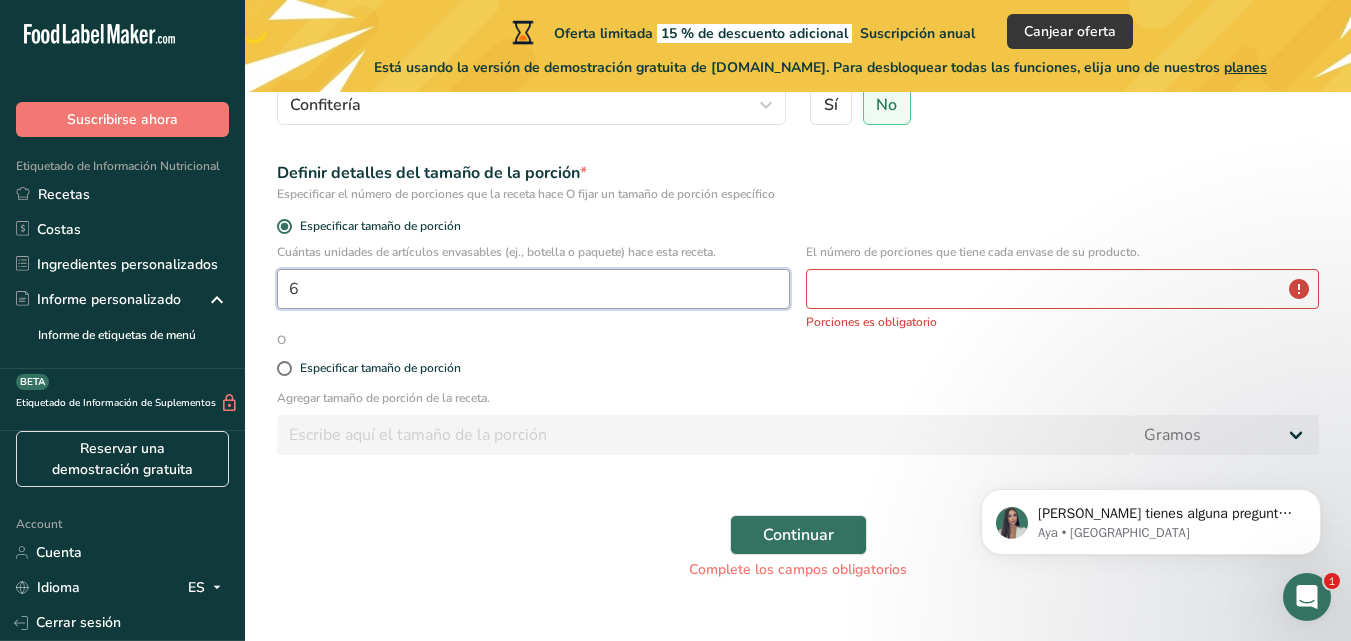 type on "6" 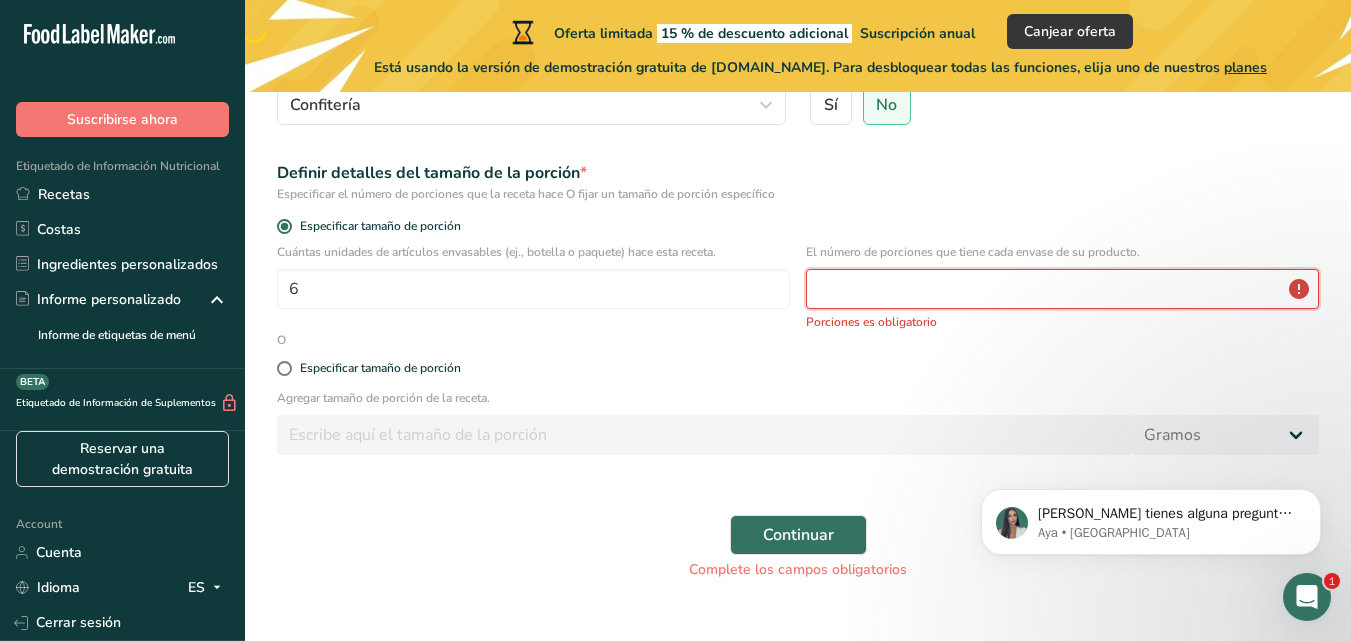 click at bounding box center [1062, 289] 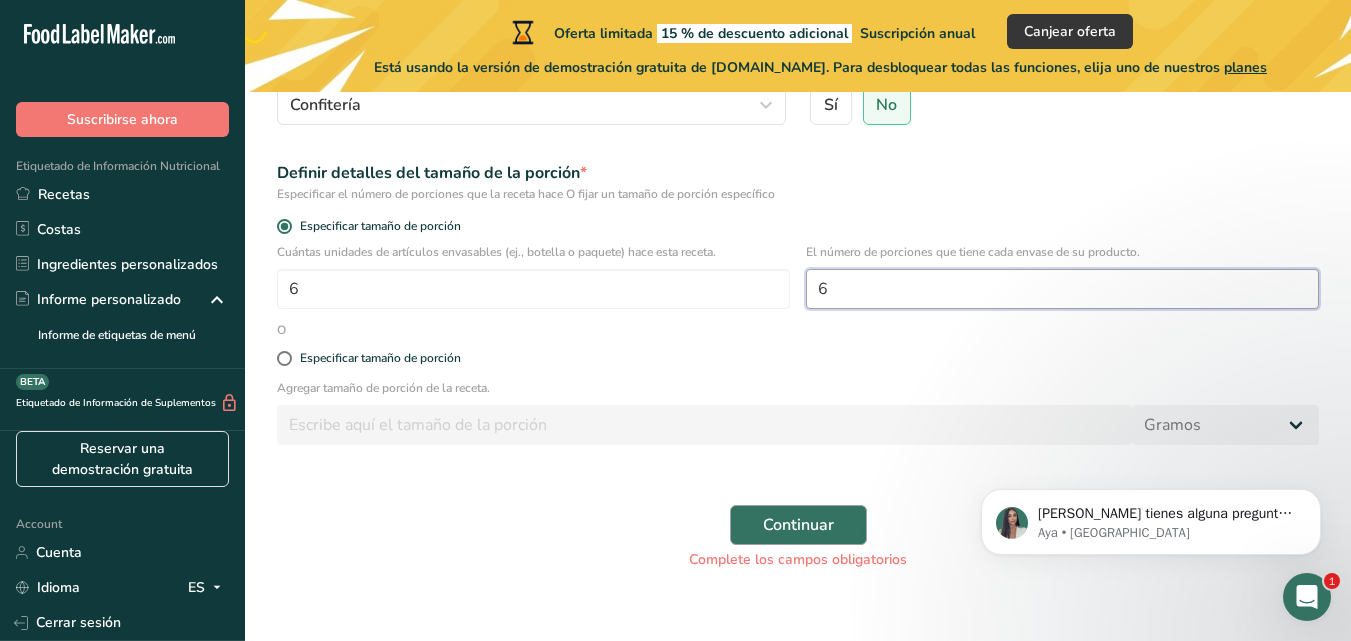 type on "6" 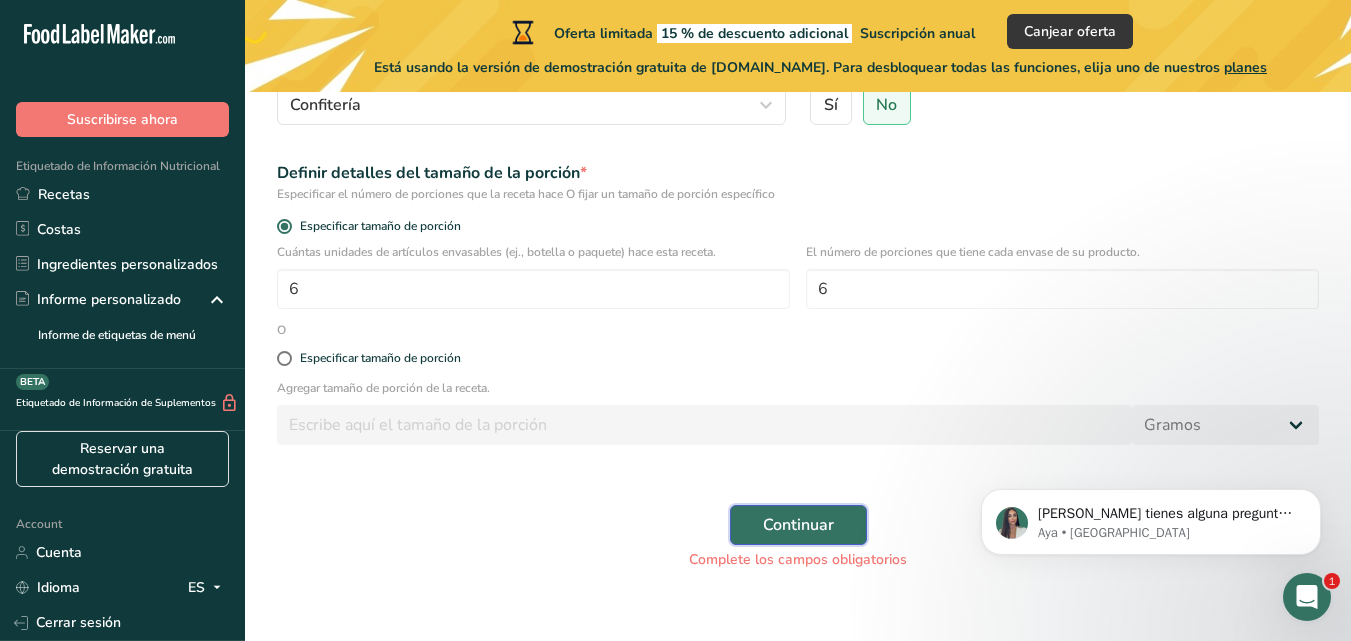click on "Continuar" at bounding box center [798, 525] 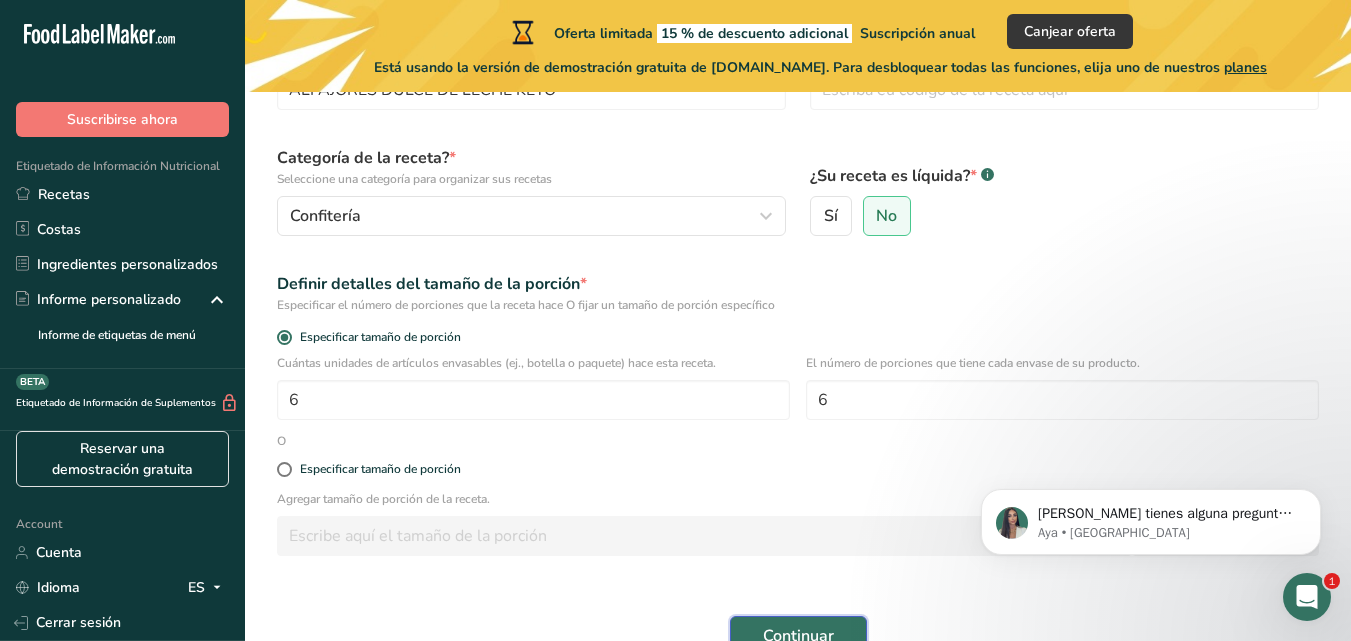 scroll, scrollTop: 0, scrollLeft: 0, axis: both 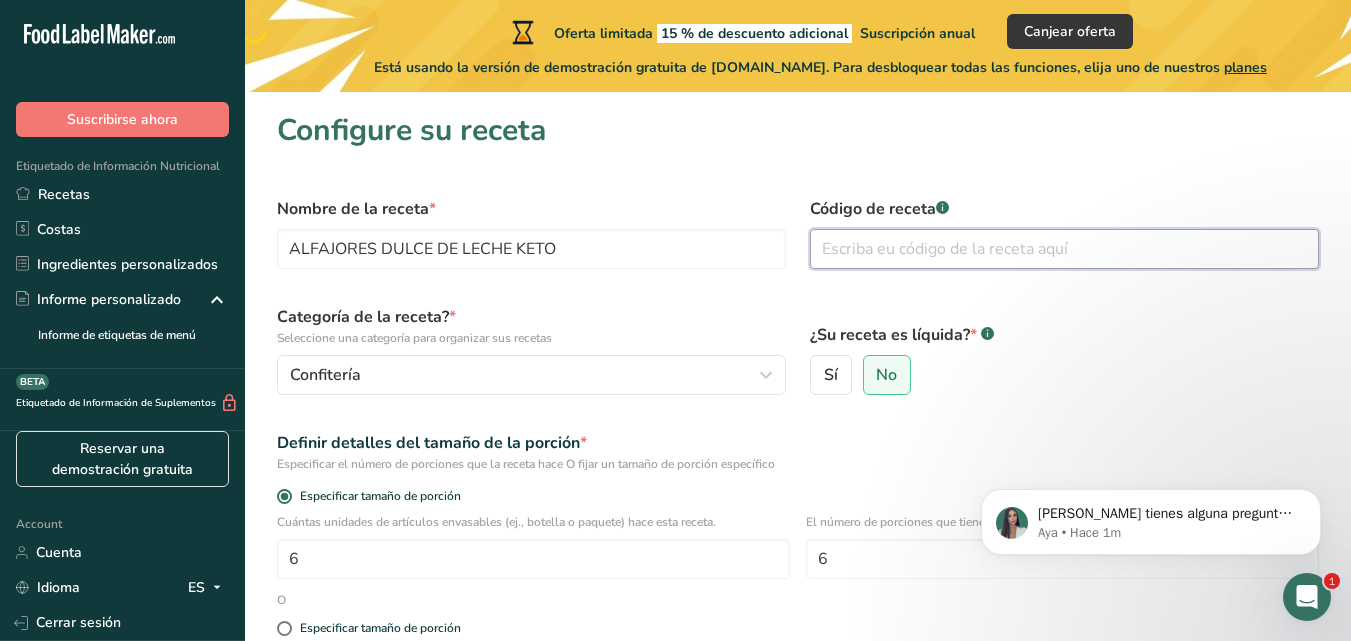 click at bounding box center [1064, 249] 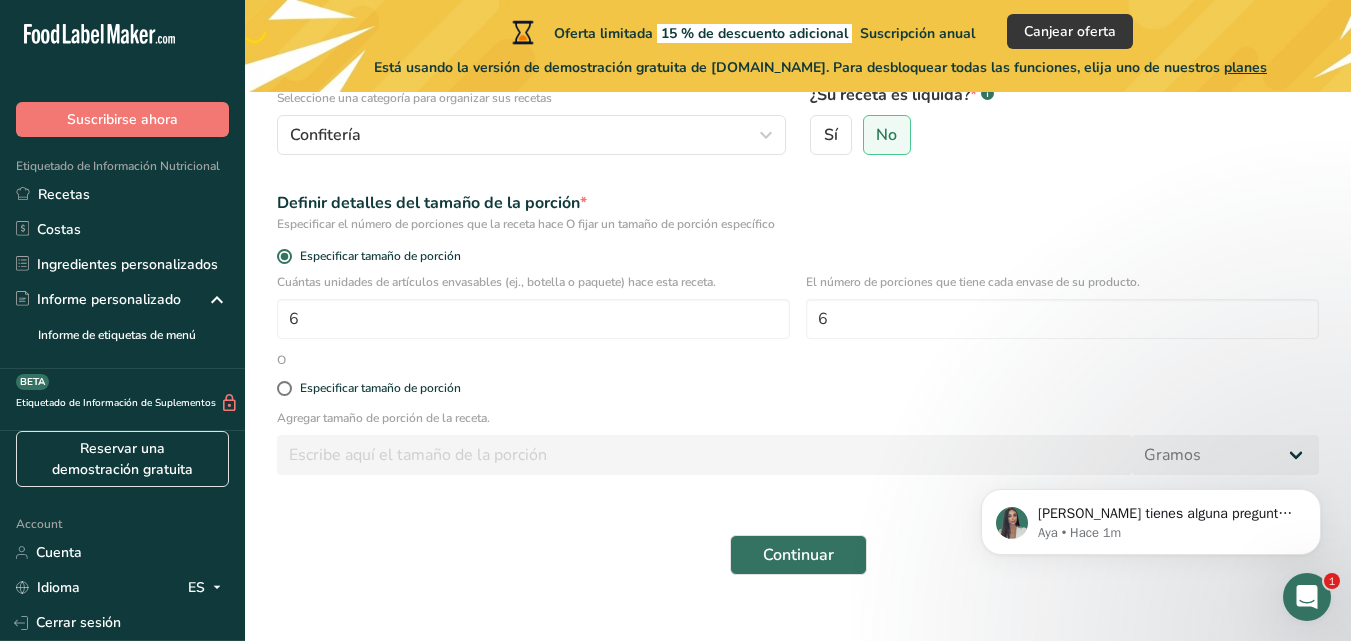 scroll, scrollTop: 270, scrollLeft: 0, axis: vertical 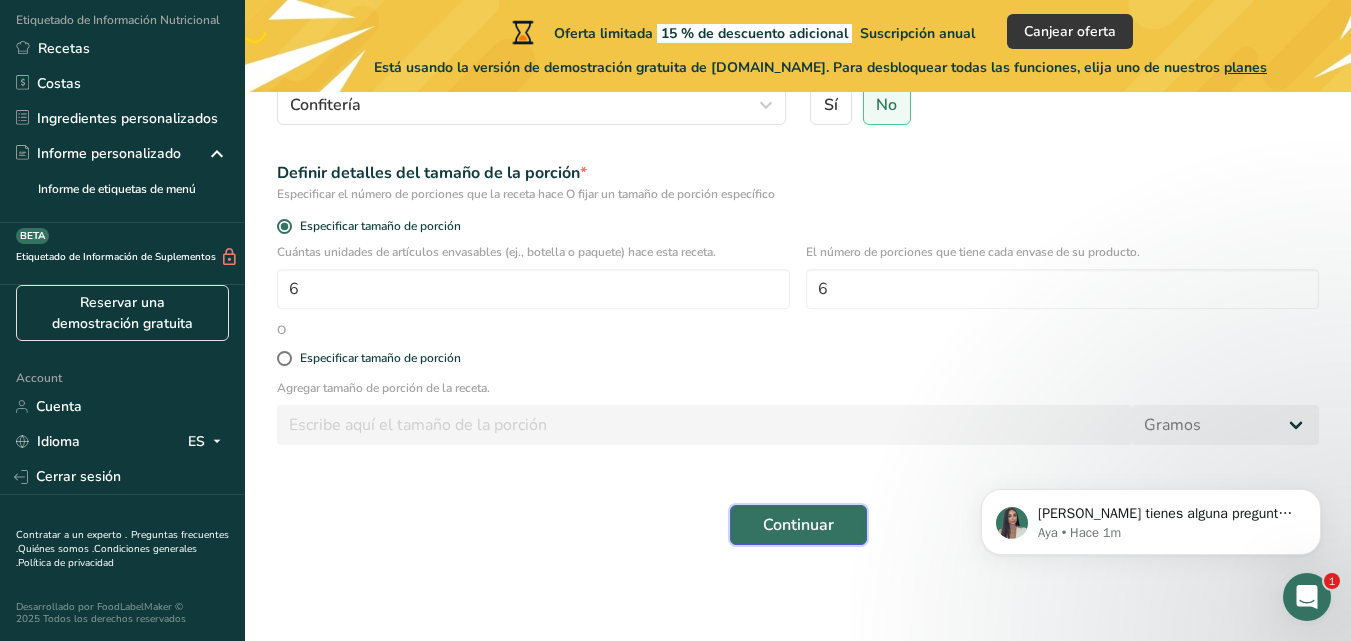 click on "Continuar" at bounding box center (798, 525) 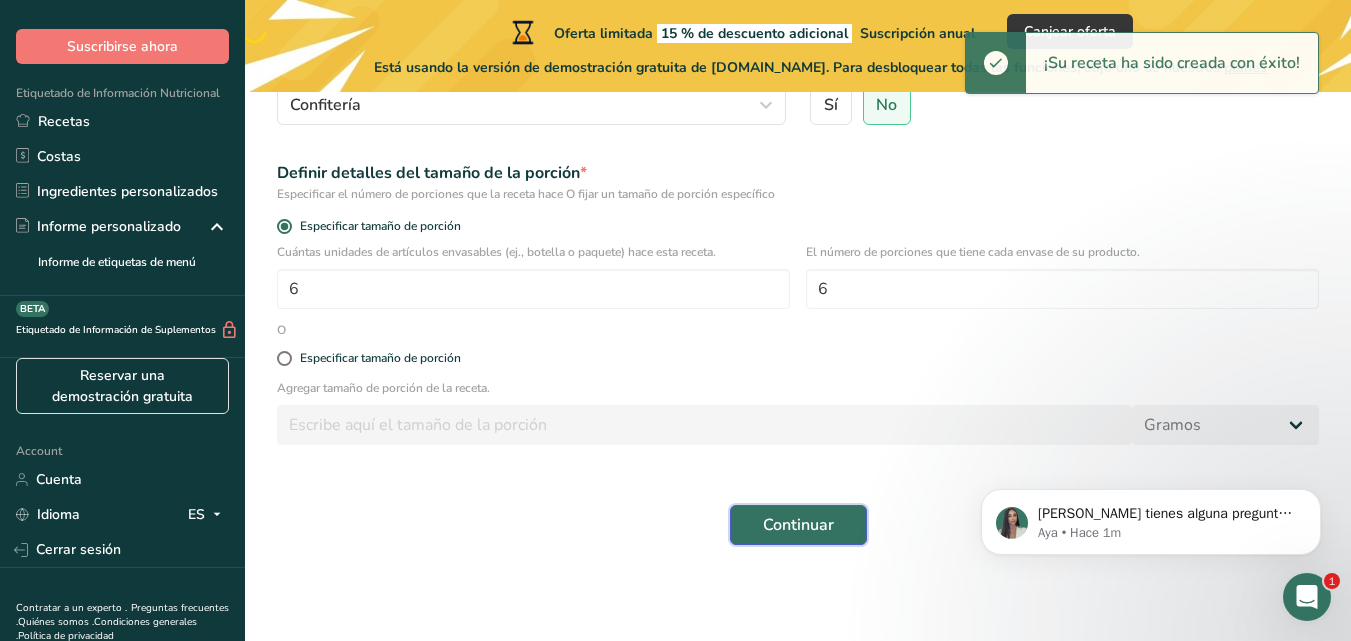 scroll, scrollTop: 0, scrollLeft: 0, axis: both 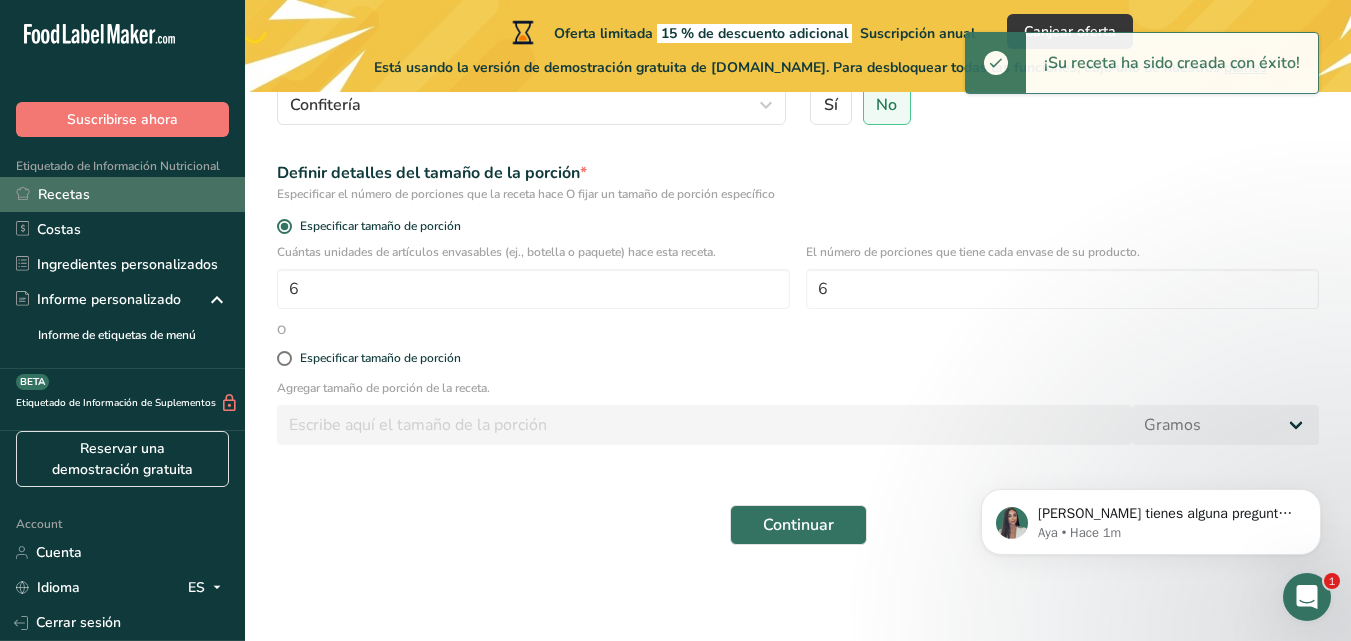 click on "Recetas" at bounding box center [122, 194] 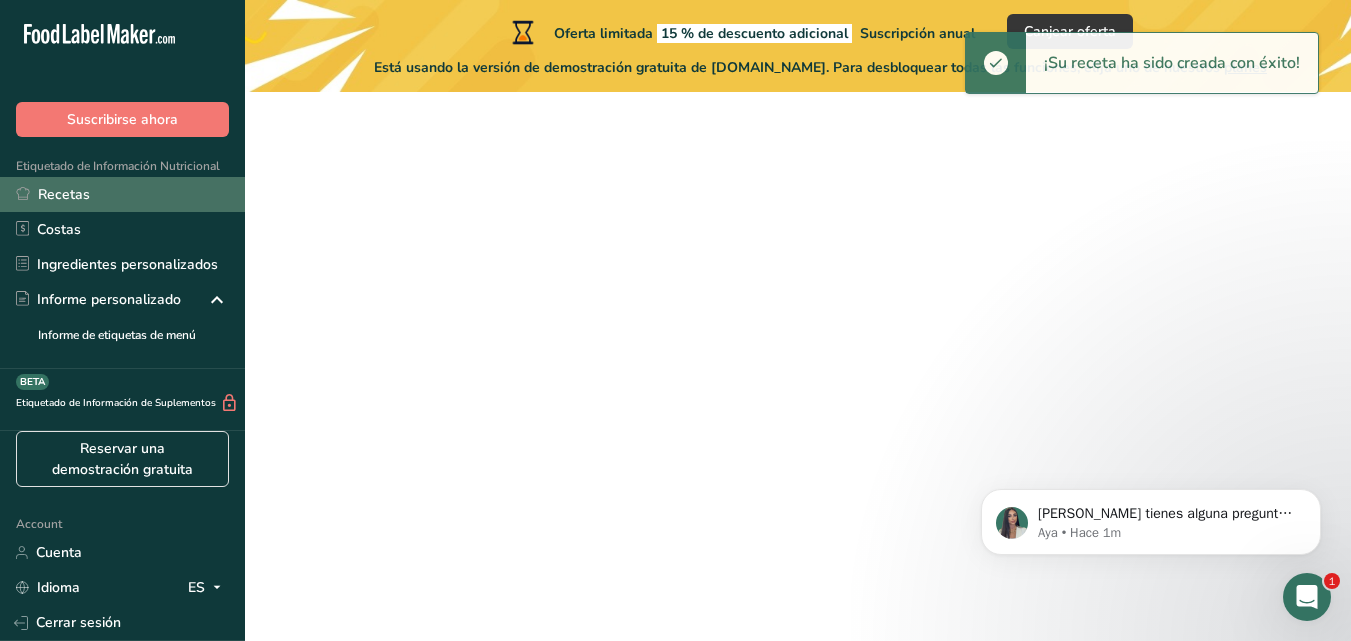 scroll, scrollTop: 0, scrollLeft: 0, axis: both 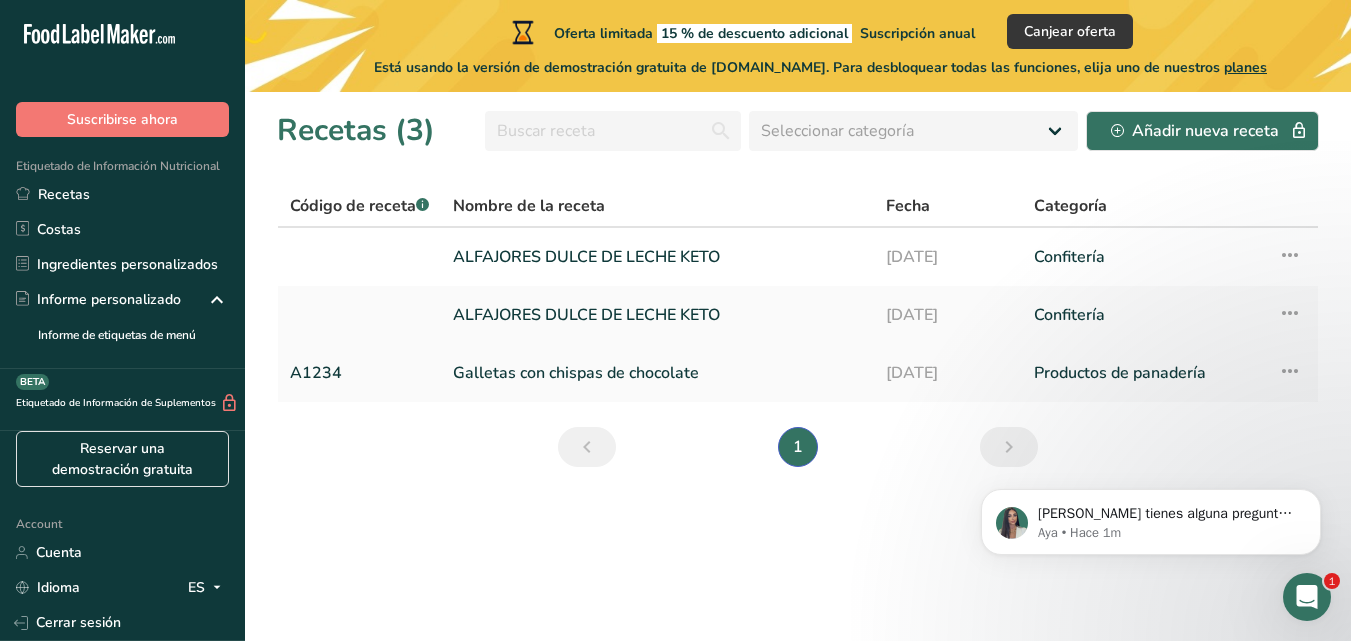 click on "A1234" at bounding box center [359, 373] 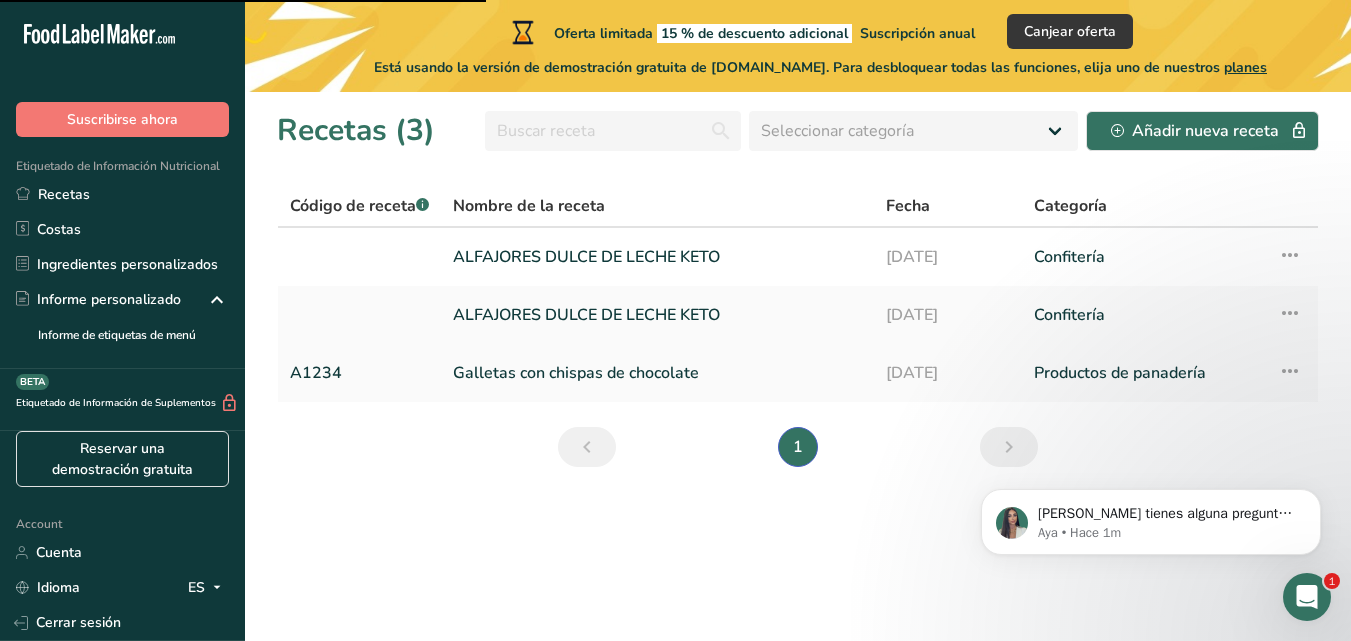 click on "A1234" at bounding box center [359, 373] 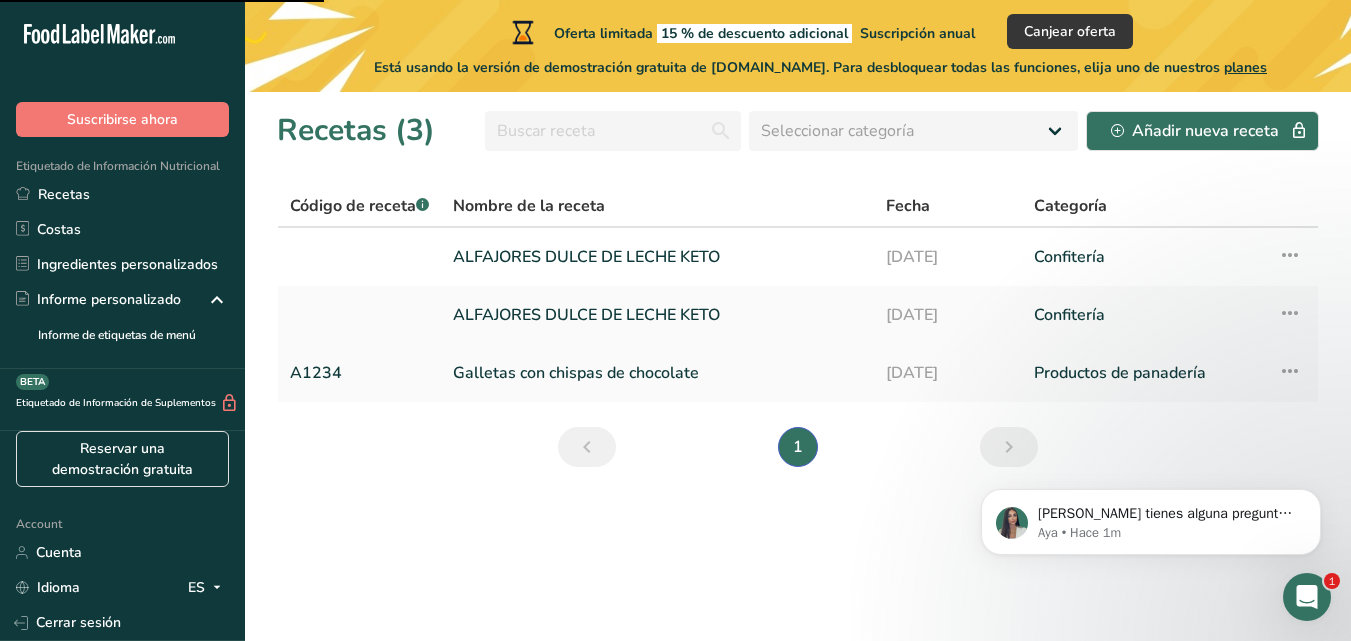 click on "Galletas con chispas de chocolate" at bounding box center [657, 373] 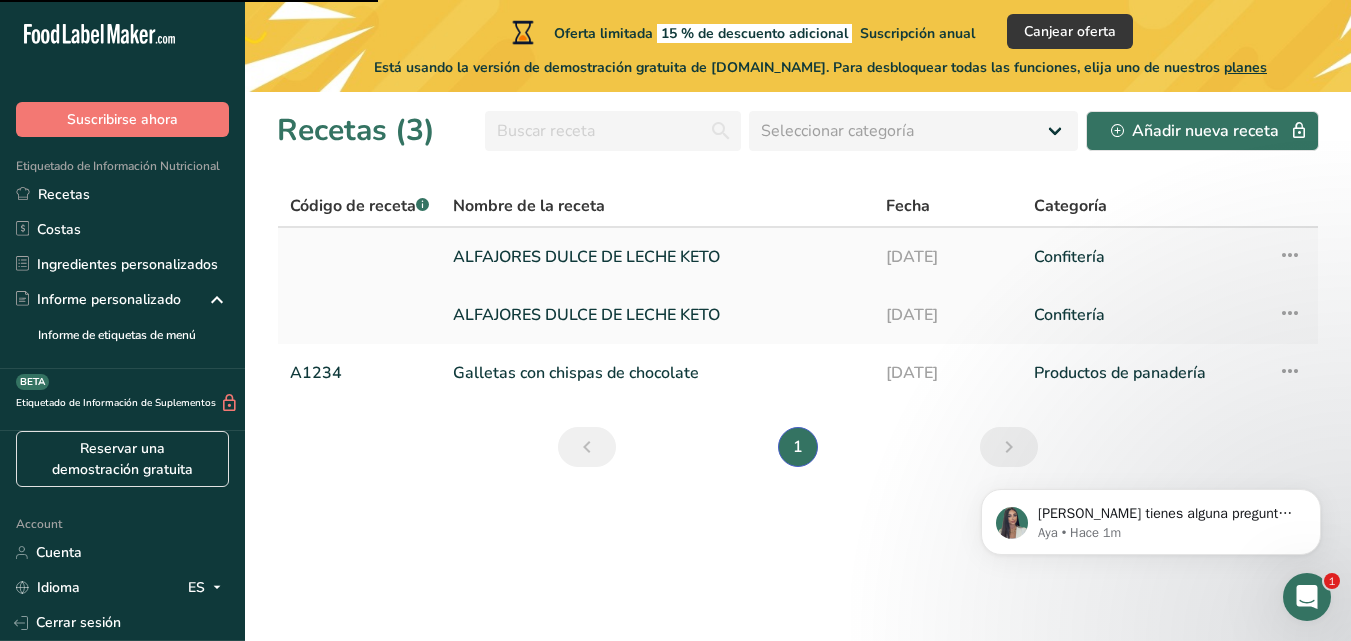 click at bounding box center (1290, 255) 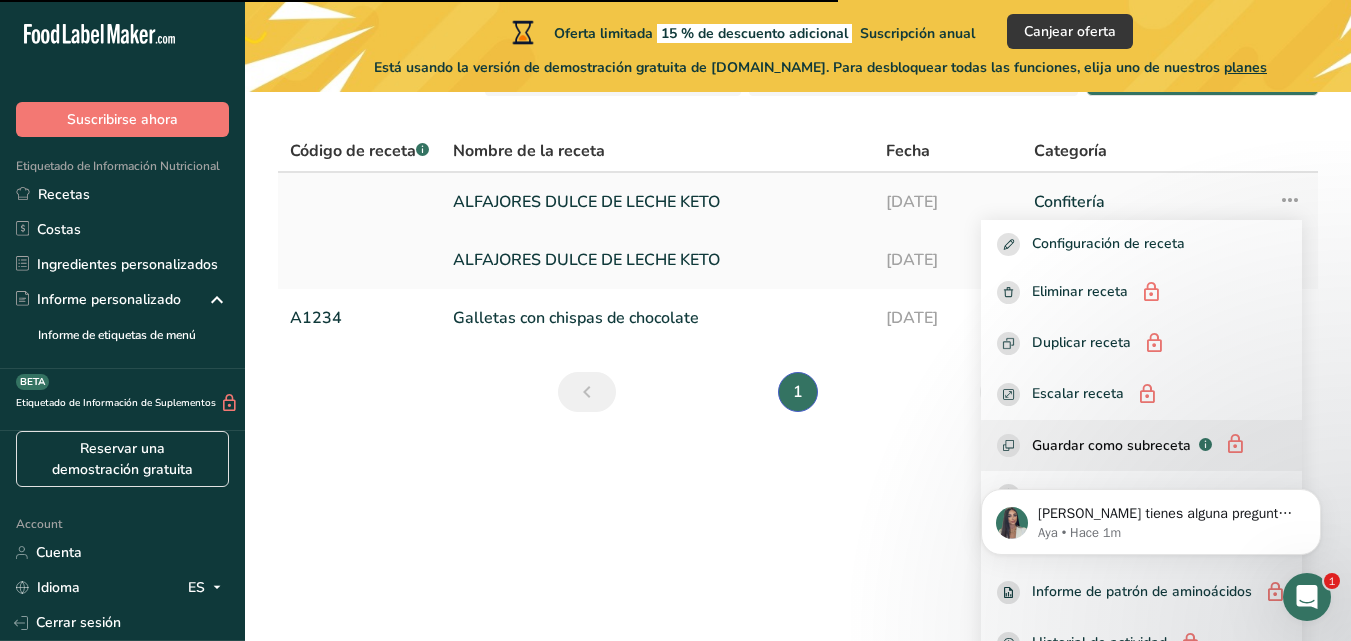 scroll, scrollTop: 83, scrollLeft: 0, axis: vertical 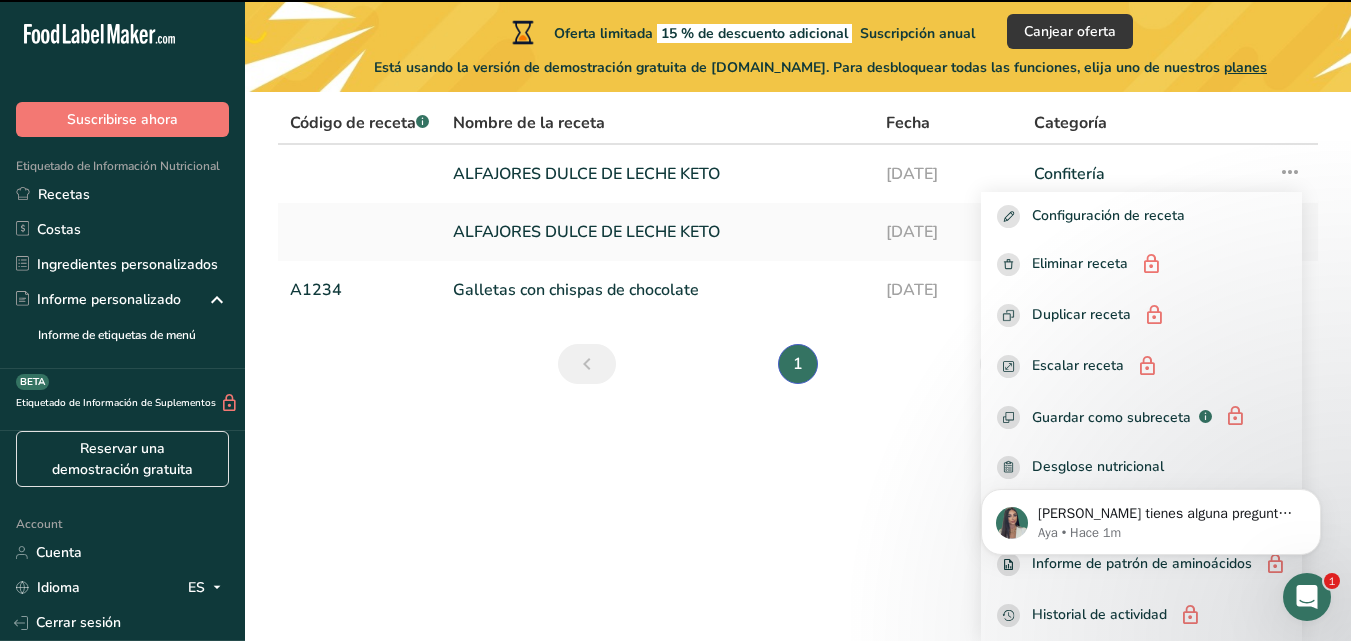 click on "[PERSON_NAME] tienes alguna pregunta no dudes en consultarnos. ¡Estamos aquí para ayudarte! 😊 Aya • Hace 1m" at bounding box center [1151, 517] 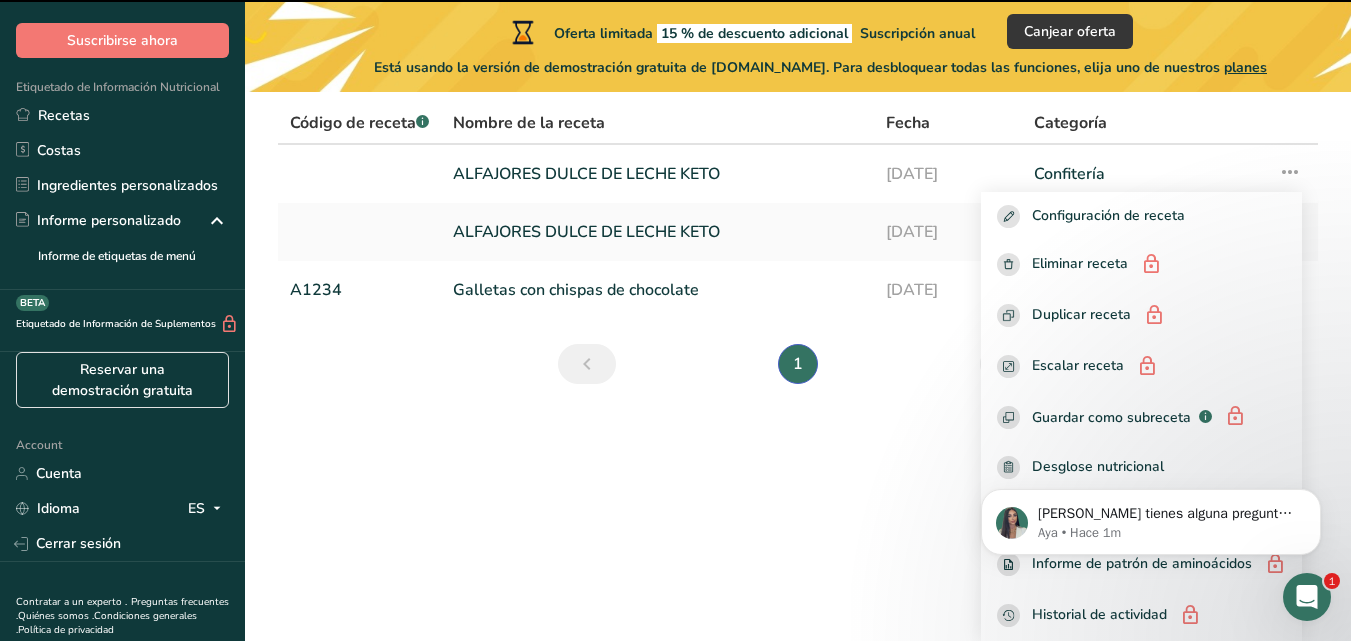 scroll, scrollTop: 0, scrollLeft: 0, axis: both 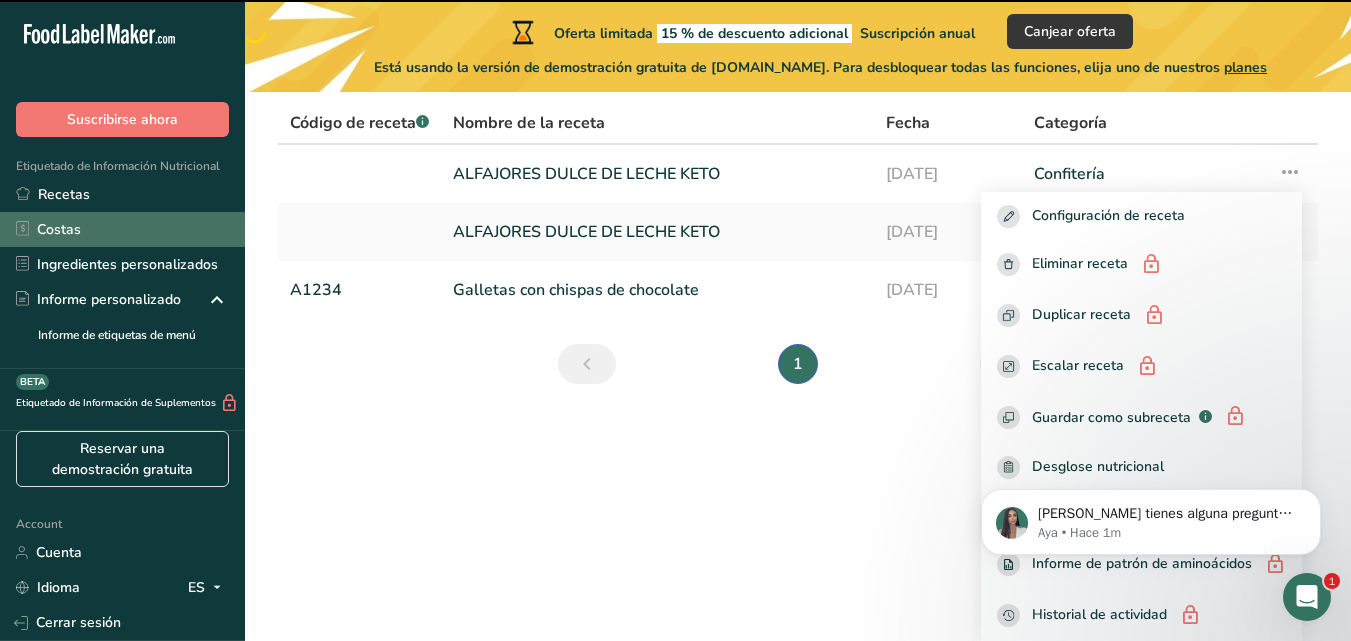 click on "Costas" at bounding box center [122, 229] 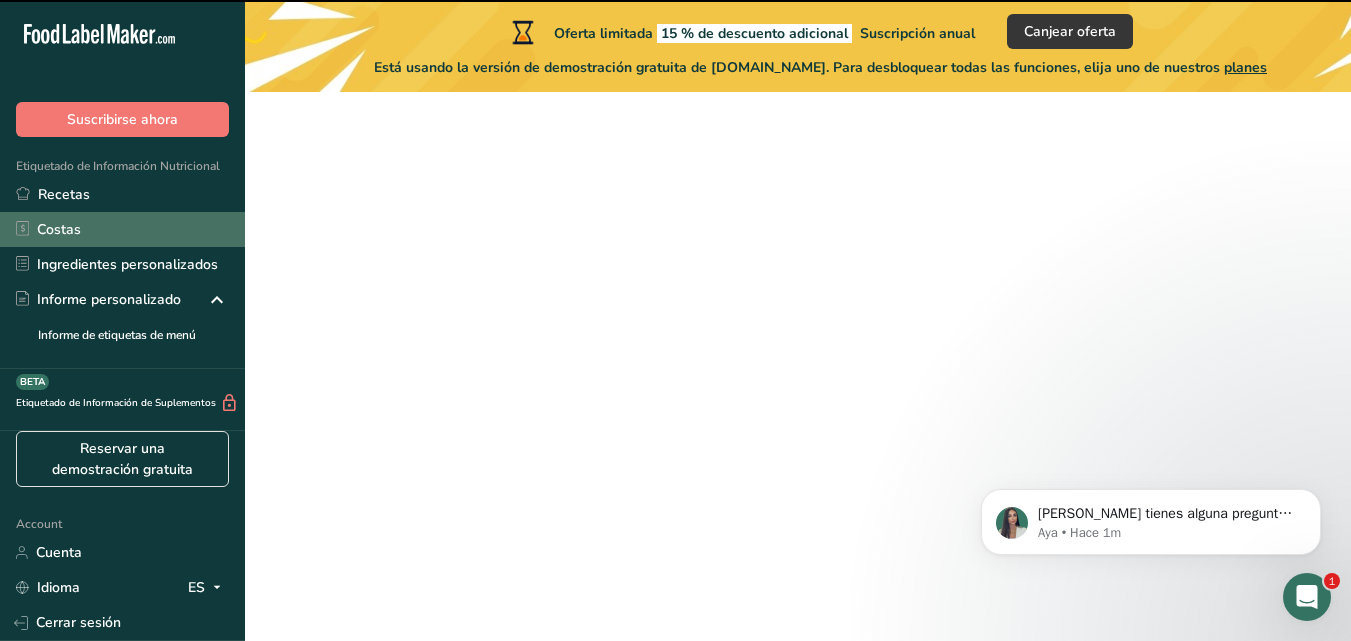 scroll, scrollTop: 0, scrollLeft: 0, axis: both 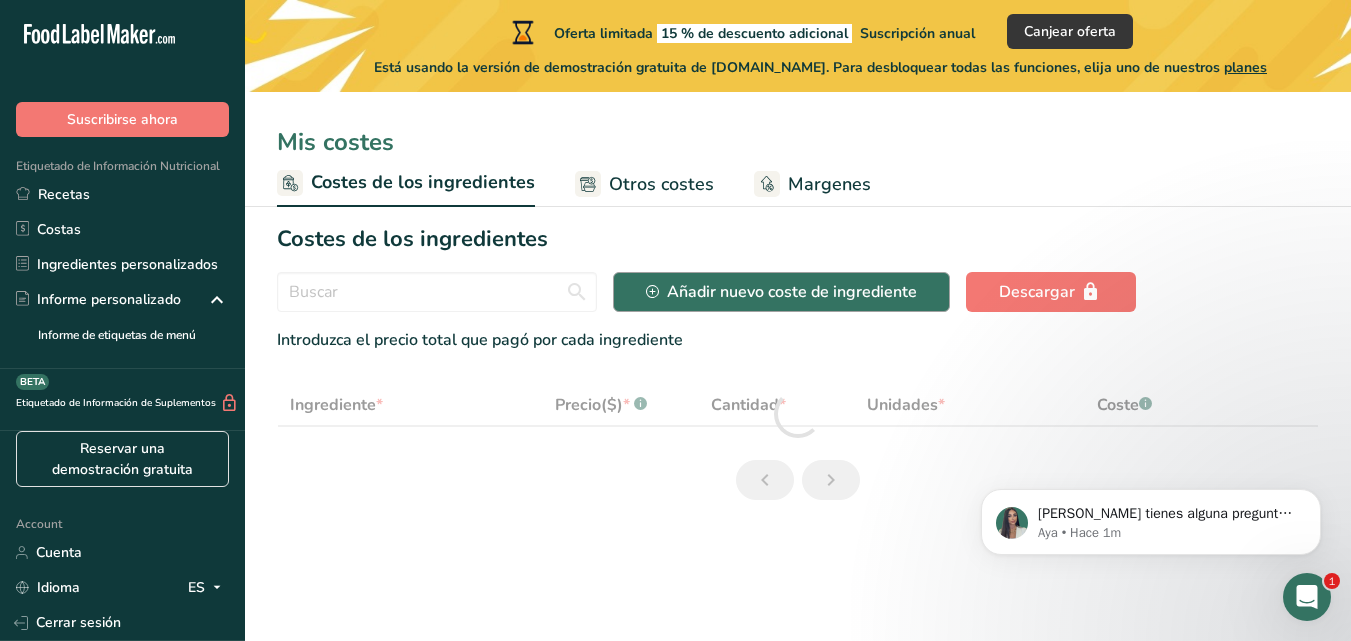 select on "1" 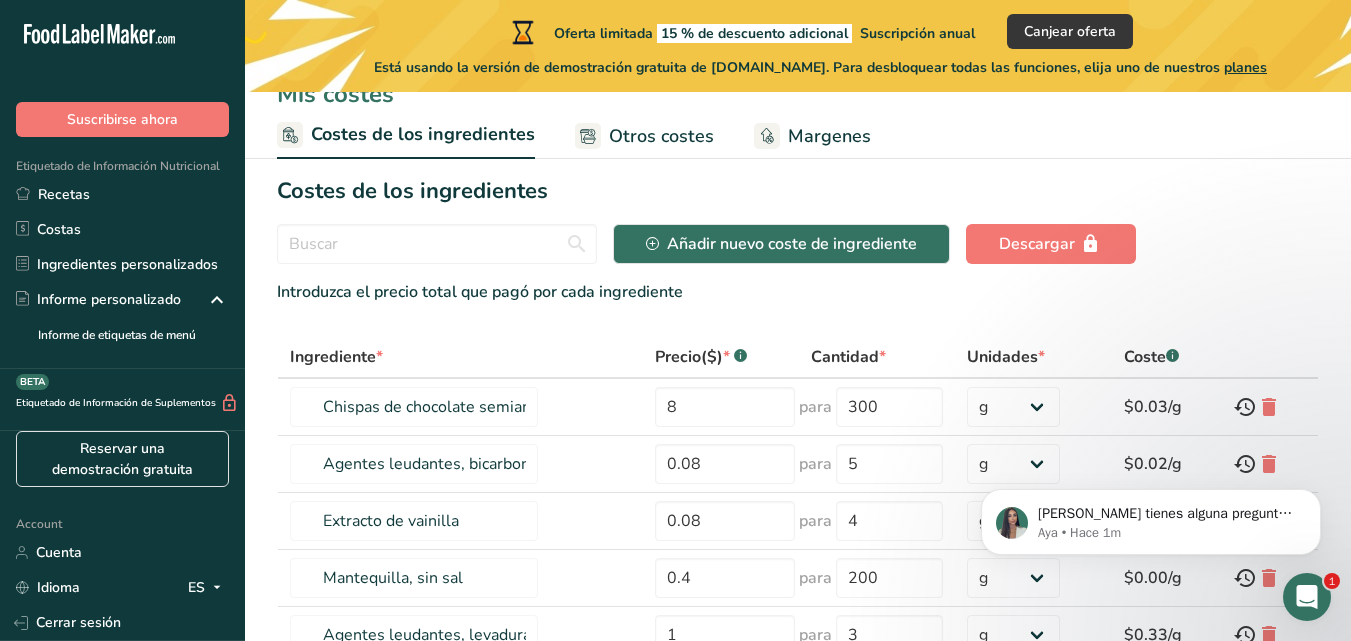 scroll, scrollTop: 0, scrollLeft: 0, axis: both 